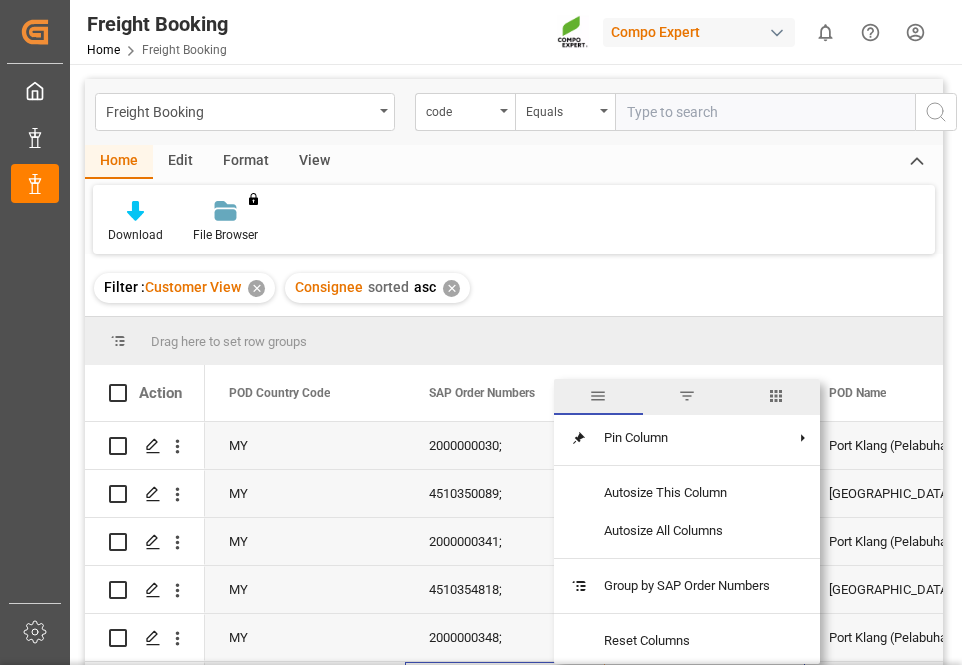 scroll, scrollTop: 0, scrollLeft: 0, axis: both 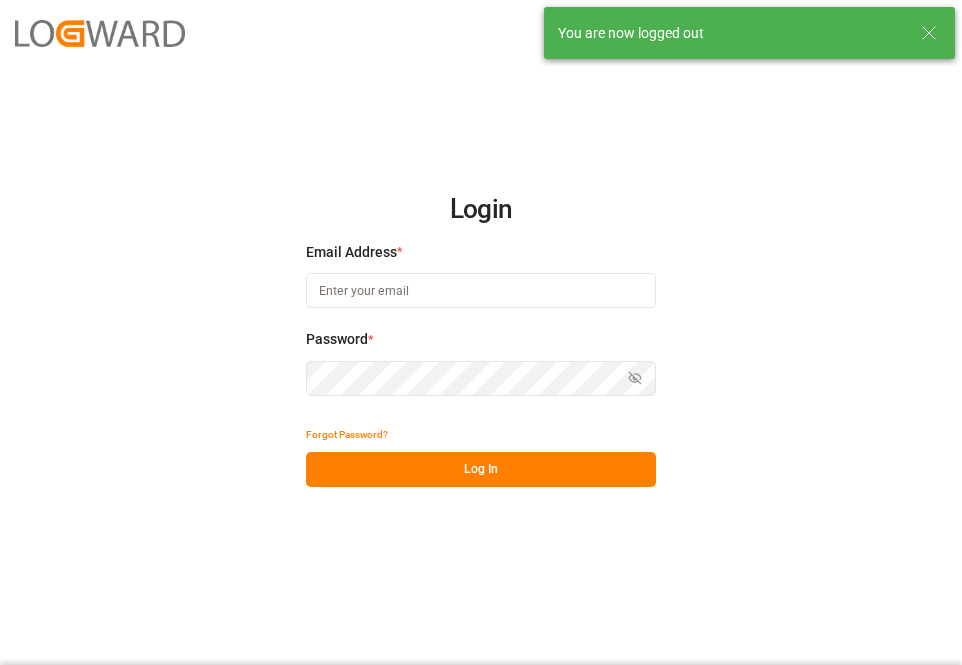 type on "[EMAIL_ADDRESS][DOMAIN_NAME]" 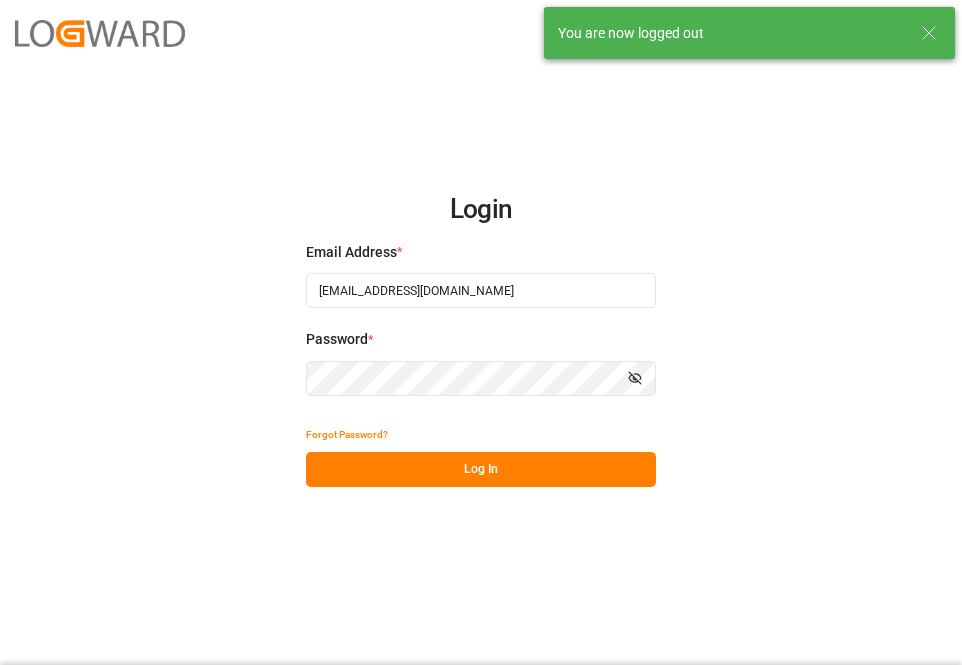 click on "Log In" at bounding box center (481, 469) 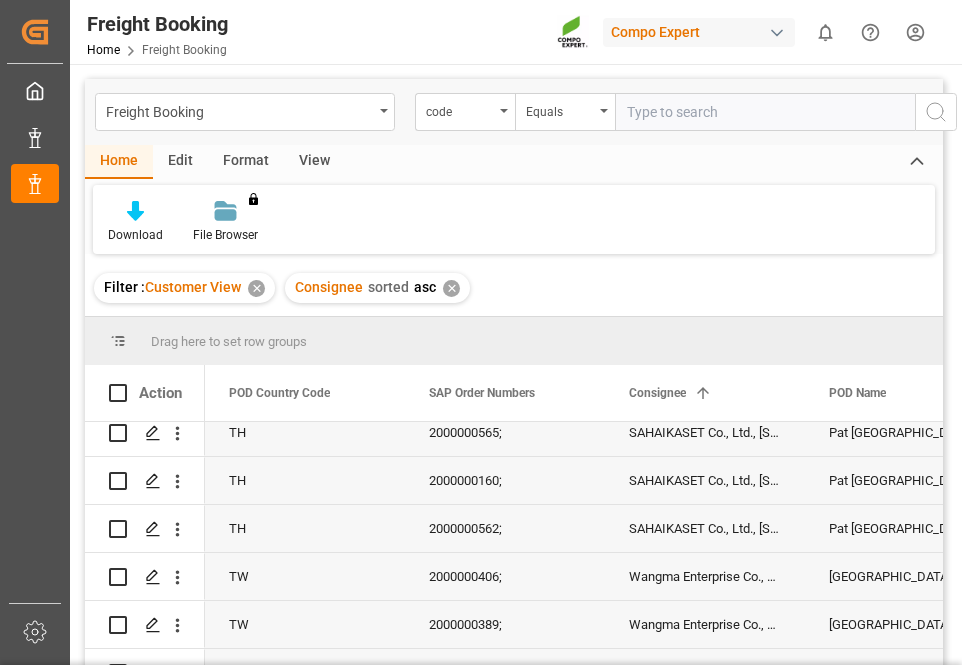 scroll, scrollTop: 1726, scrollLeft: 0, axis: vertical 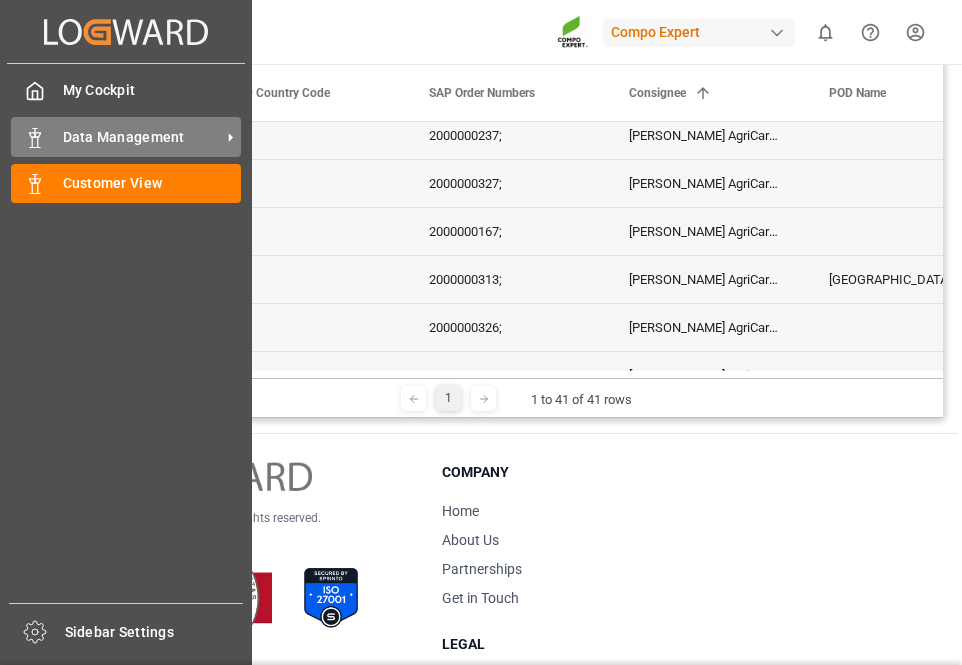 click on "Data Management" at bounding box center (142, 137) 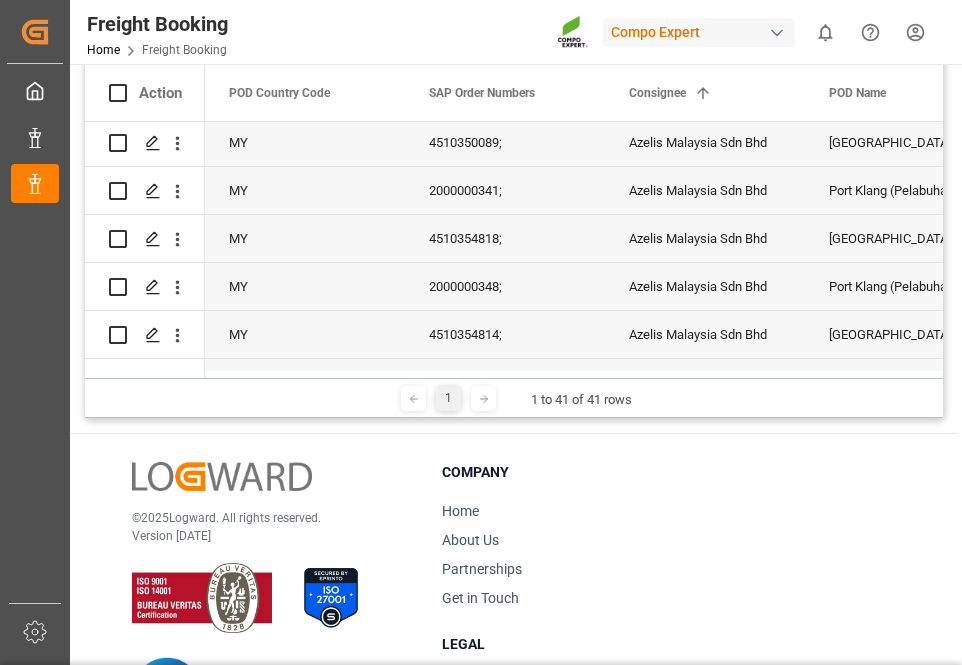 scroll, scrollTop: 0, scrollLeft: 0, axis: both 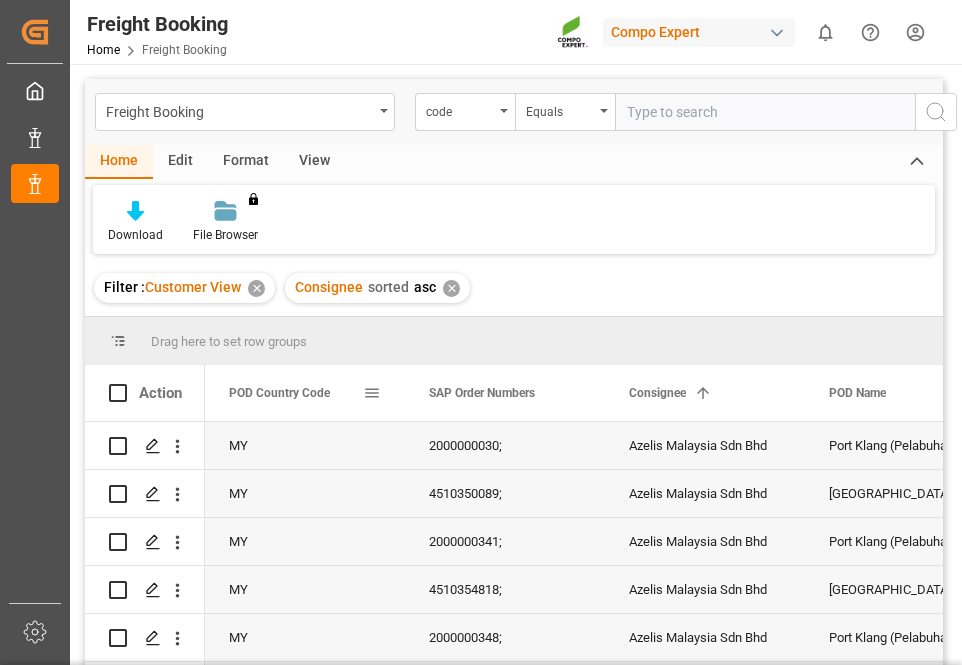 click at bounding box center [372, 393] 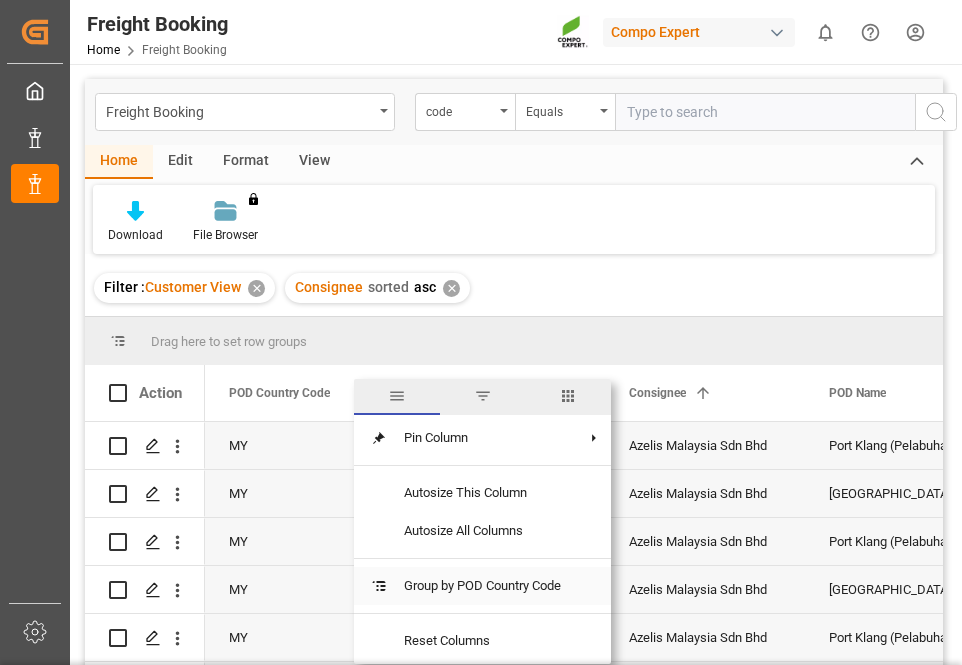 click on "Group by POD Country Code" at bounding box center [482, 586] 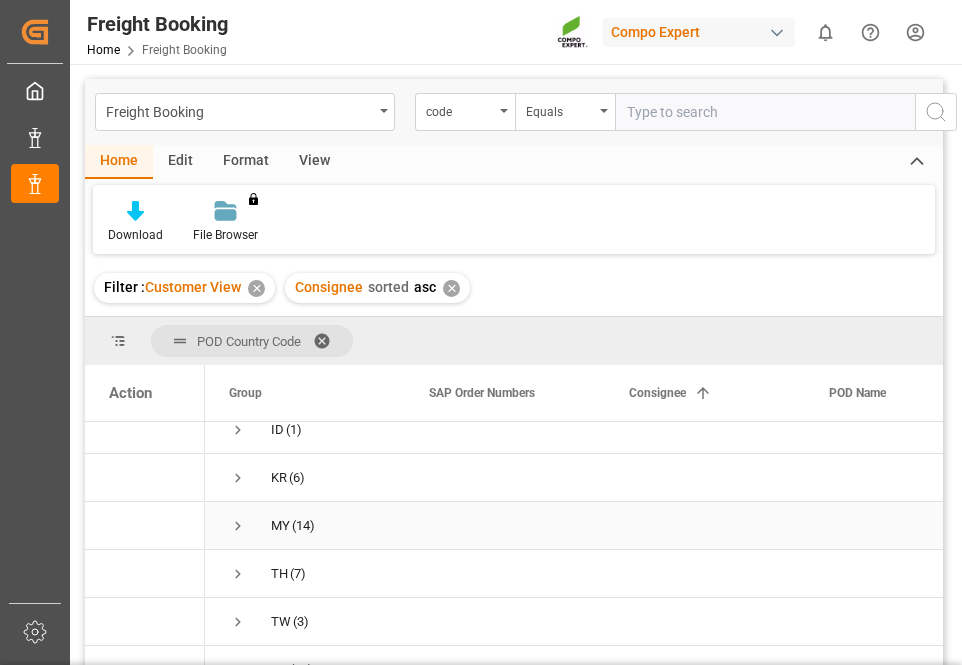 scroll, scrollTop: 0, scrollLeft: 0, axis: both 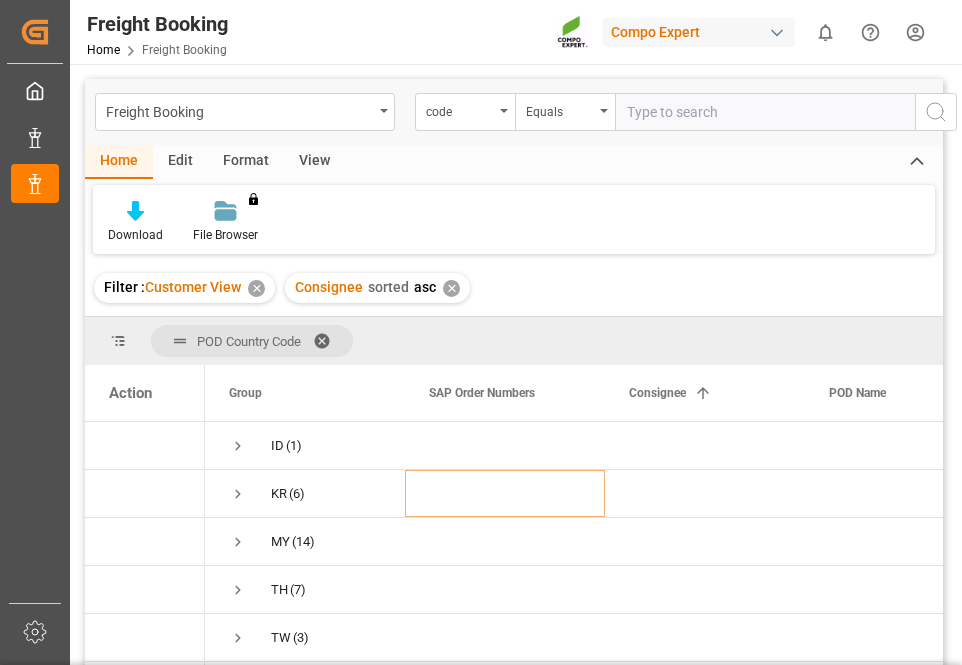 click at bounding box center (329, 341) 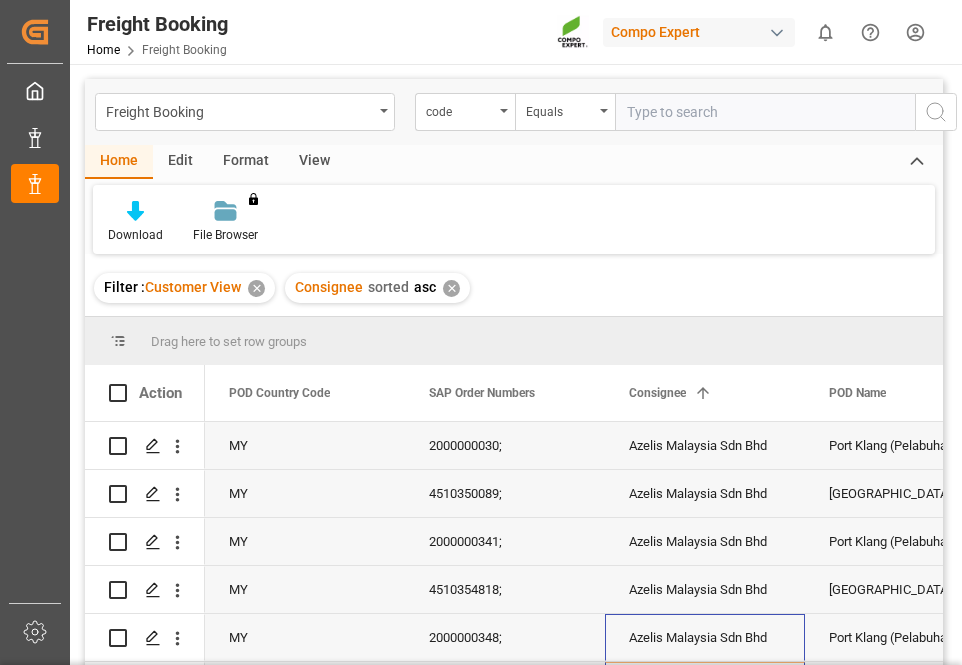 scroll, scrollTop: 80, scrollLeft: 0, axis: vertical 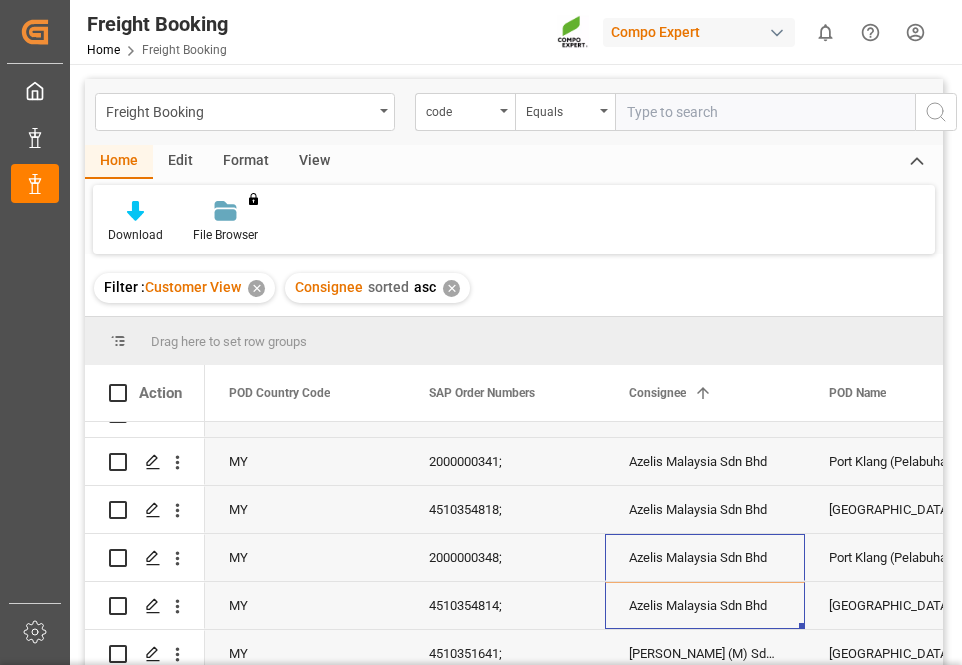 drag, startPoint x: 632, startPoint y: 664, endPoint x: 838, endPoint y: 658, distance: 206.08736 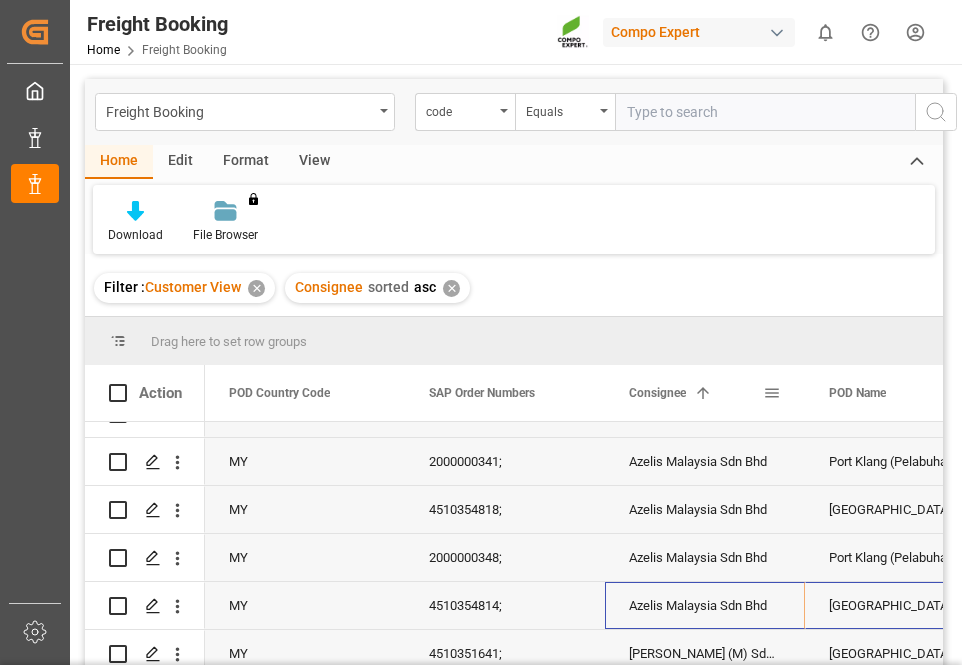 click on "Consignee" at bounding box center (657, 393) 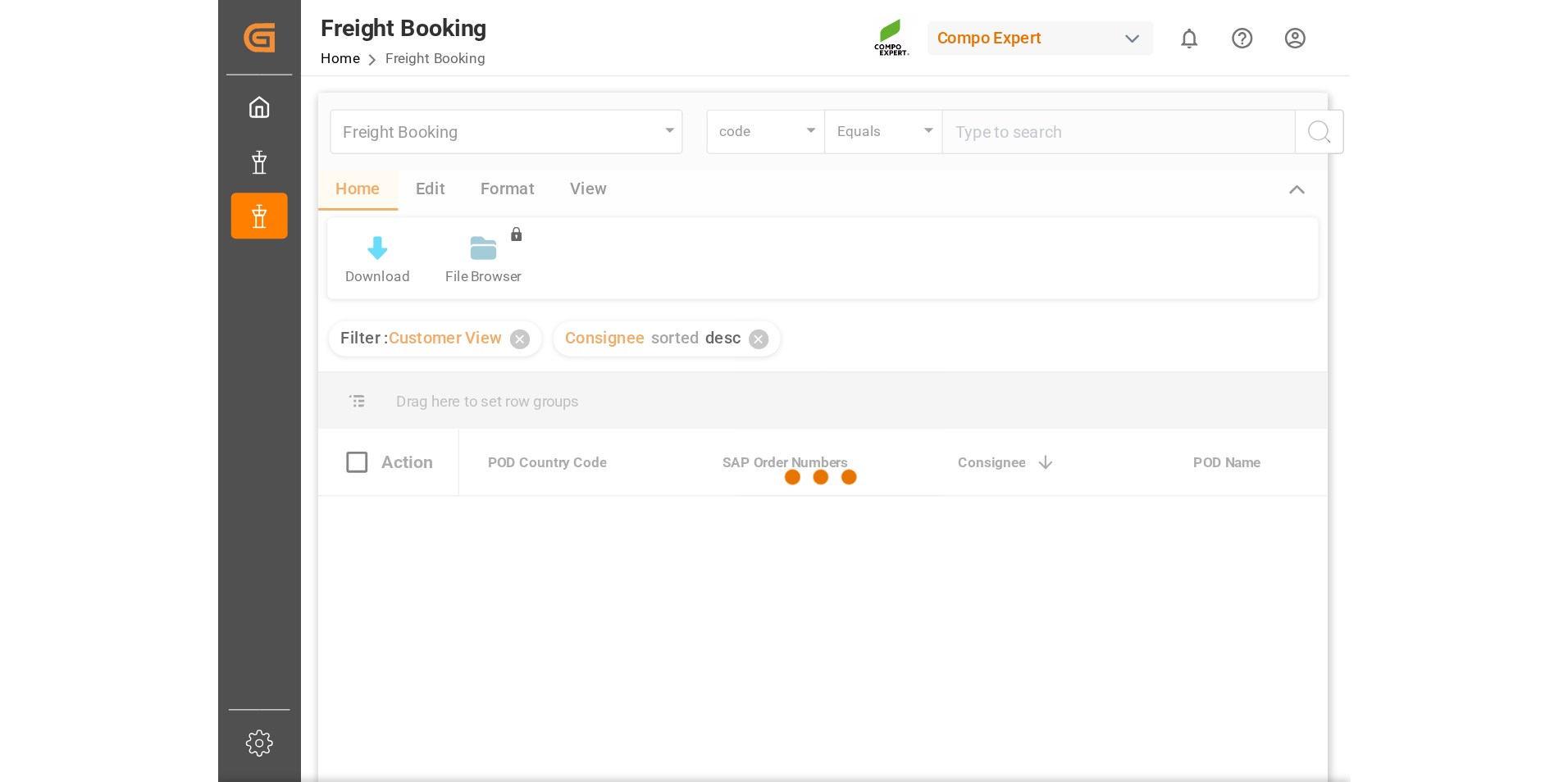 scroll, scrollTop: 0, scrollLeft: 0, axis: both 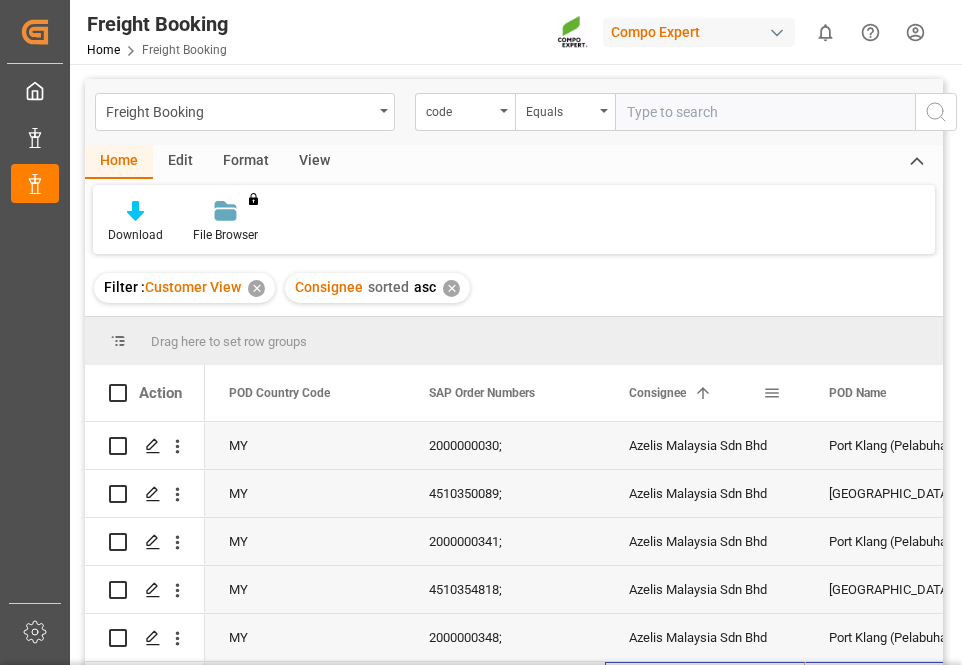 click at bounding box center (772, 393) 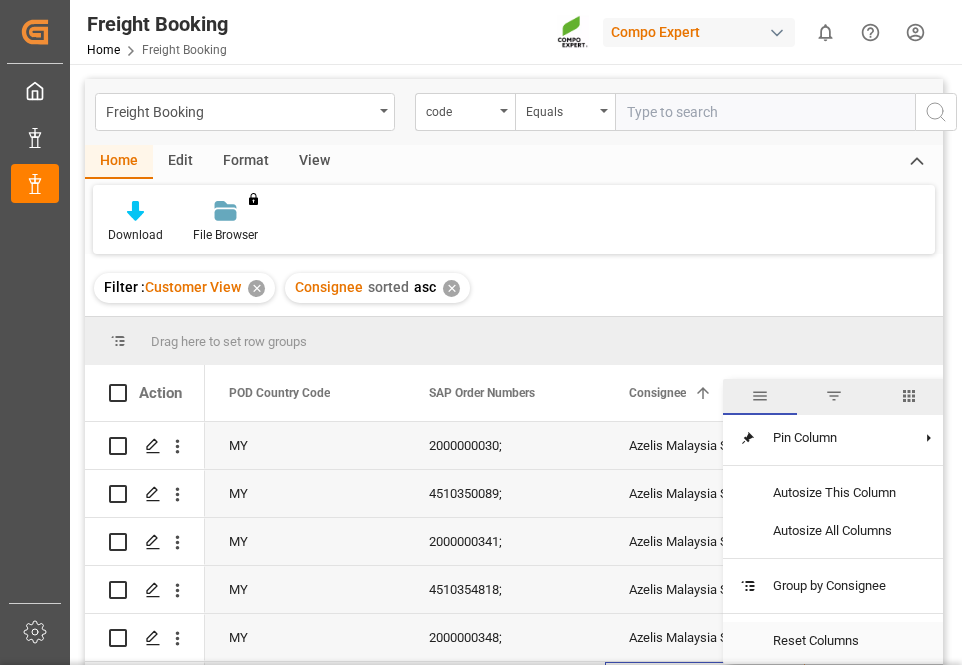 click on "Reset Columns" at bounding box center [834, 641] 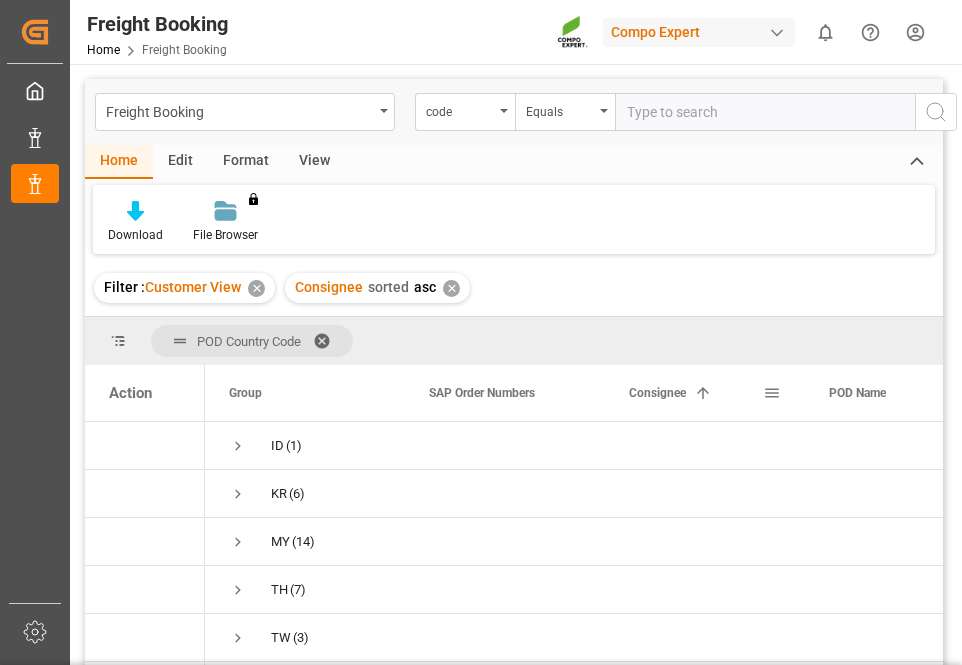 click on "Consignee
1" at bounding box center [705, 393] 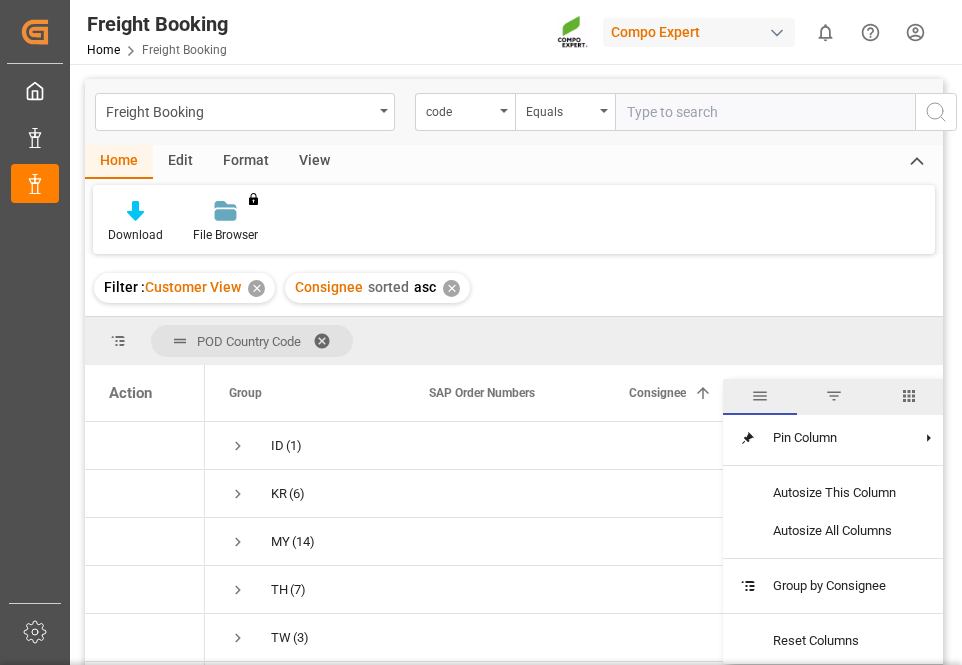 click on "POD Country Code" at bounding box center (514, 341) 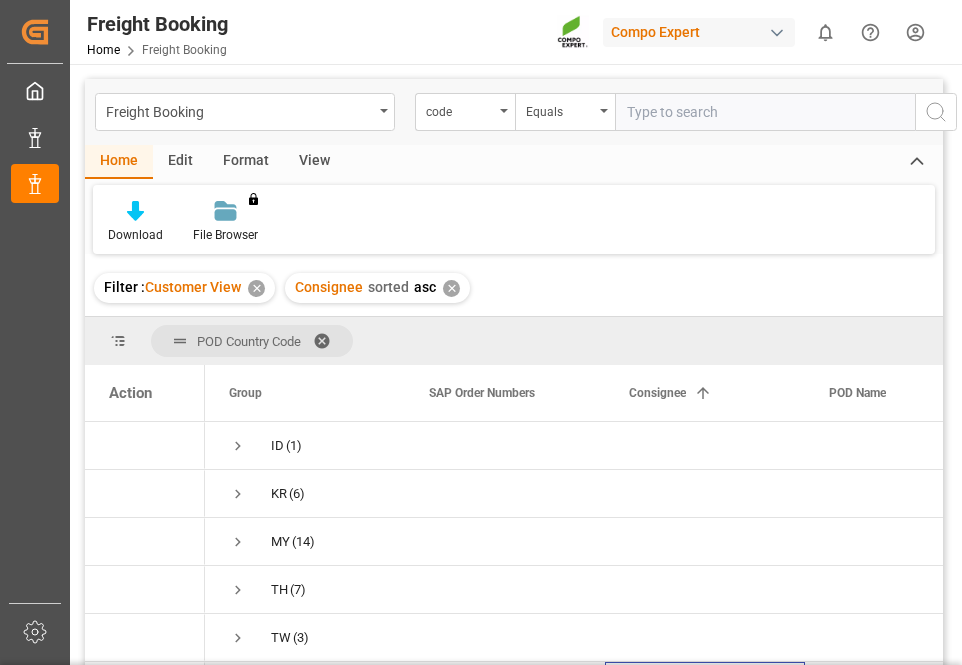 drag, startPoint x: 620, startPoint y: 664, endPoint x: 697, endPoint y: 658, distance: 77.23341 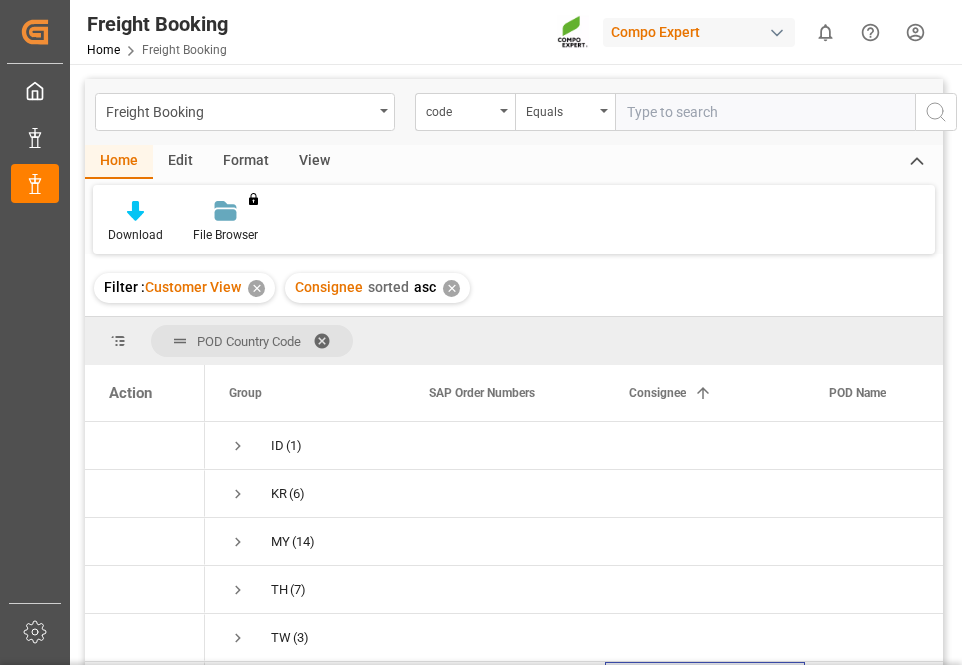 click on "Download File Browser You don't have permission for this feature. Contact admin." at bounding box center [514, 219] 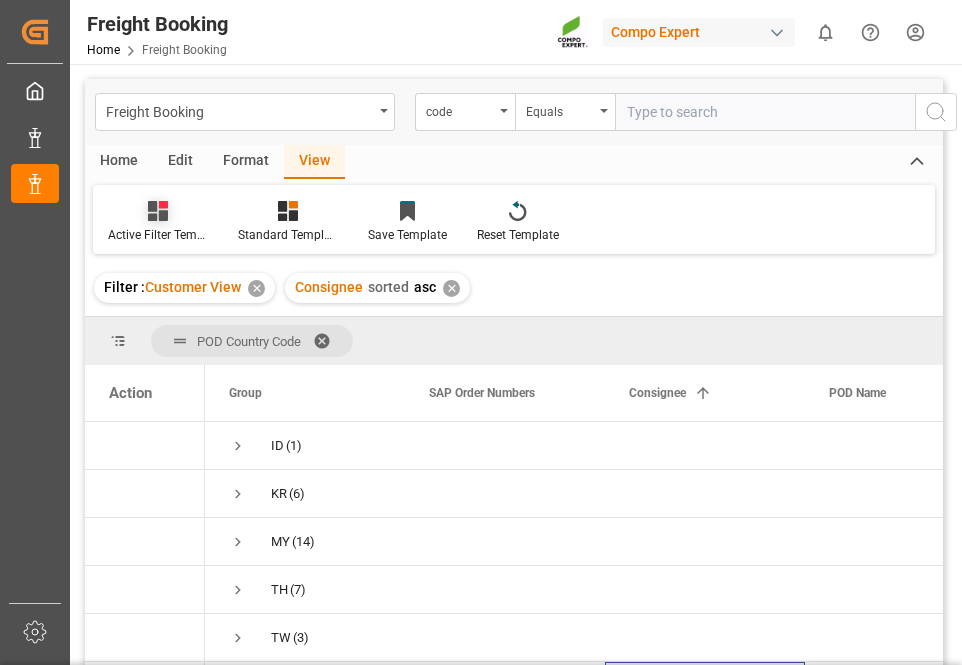 click 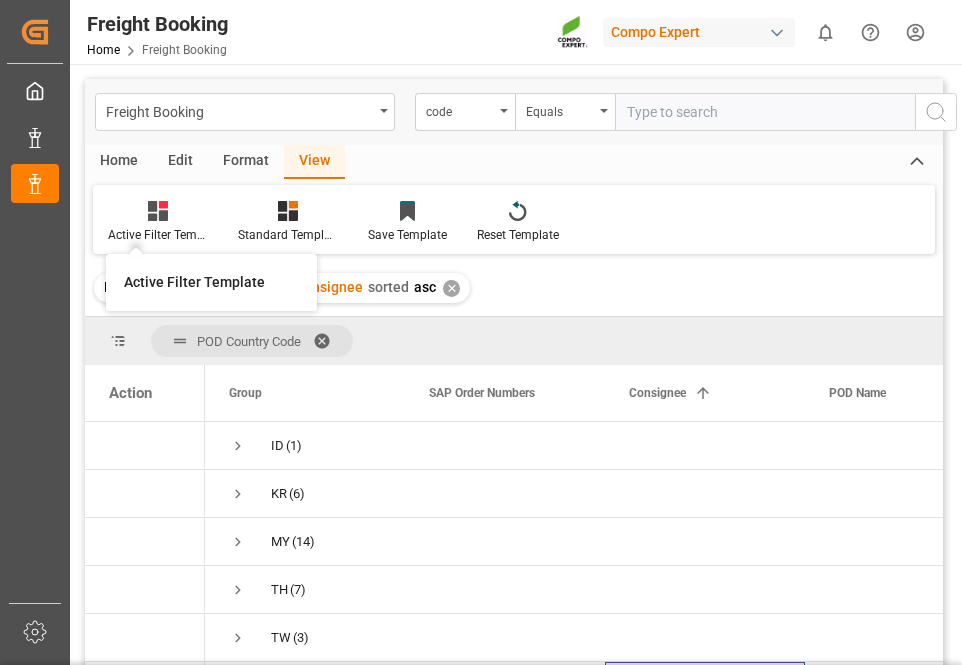click on "Active Filter Template Active Filter Template Standard Templates Save Template Reset Template" at bounding box center [514, 219] 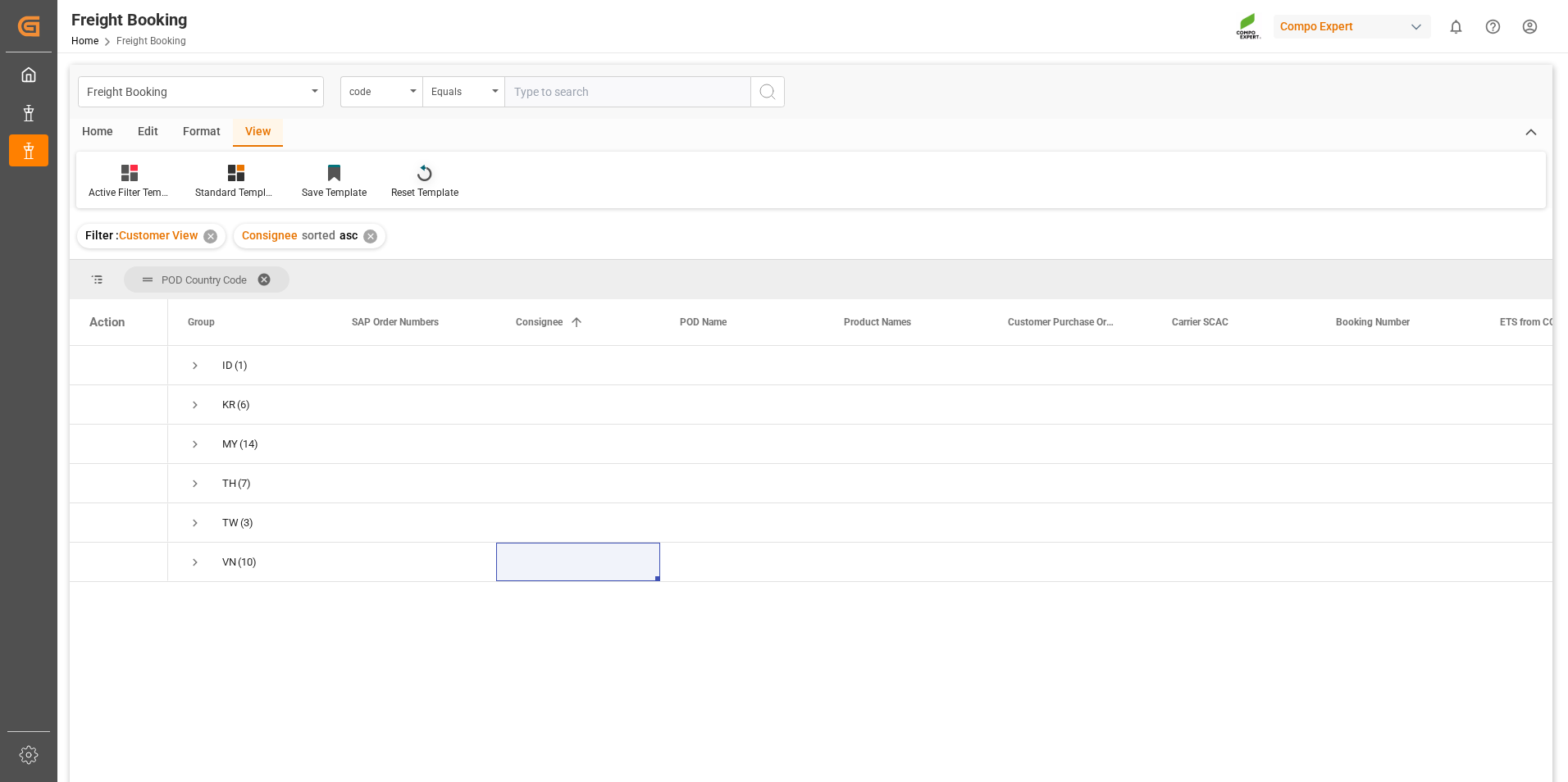 click on "Reset Template" at bounding box center [425, 193] 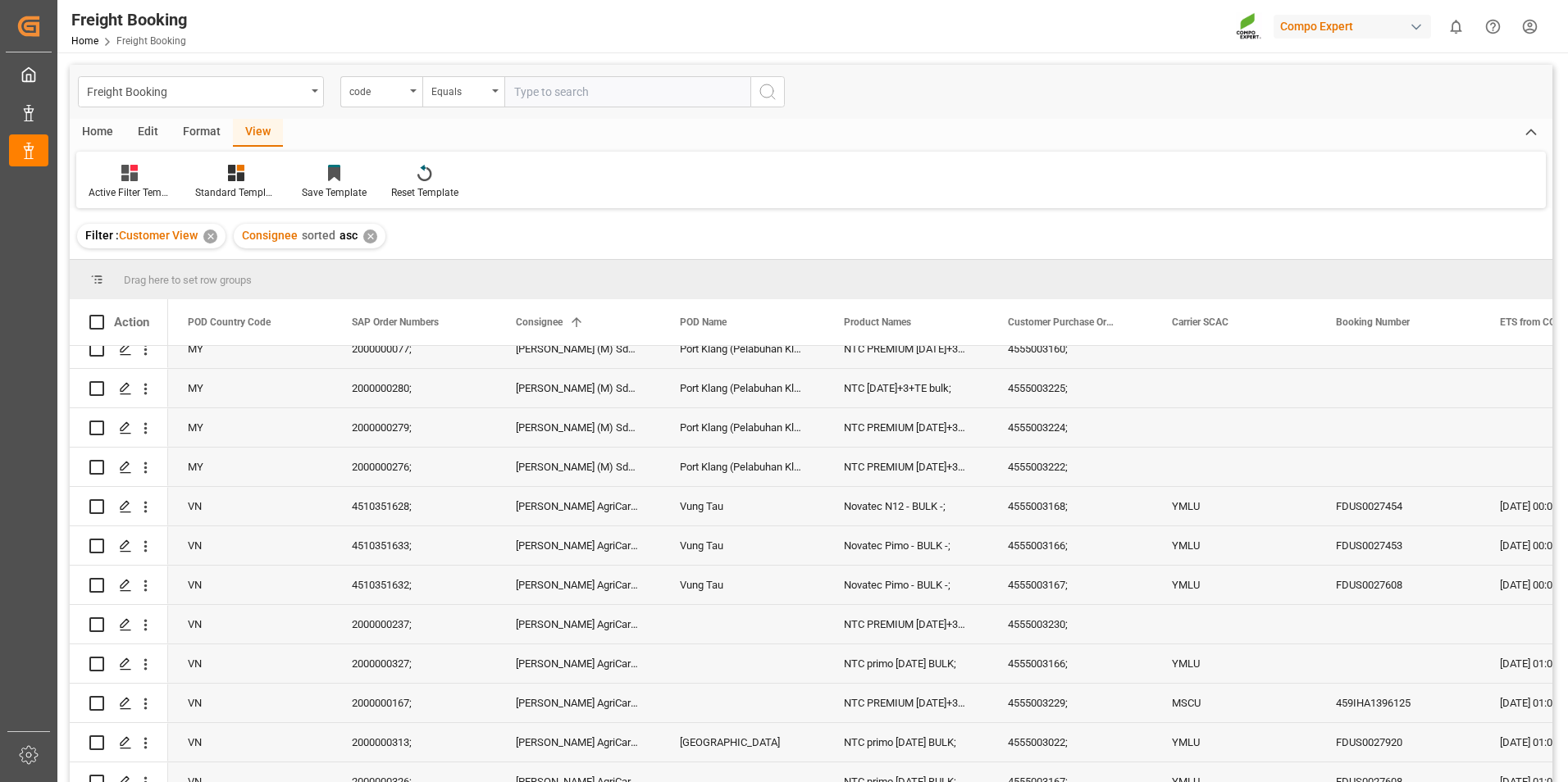 scroll, scrollTop: 164, scrollLeft: 0, axis: vertical 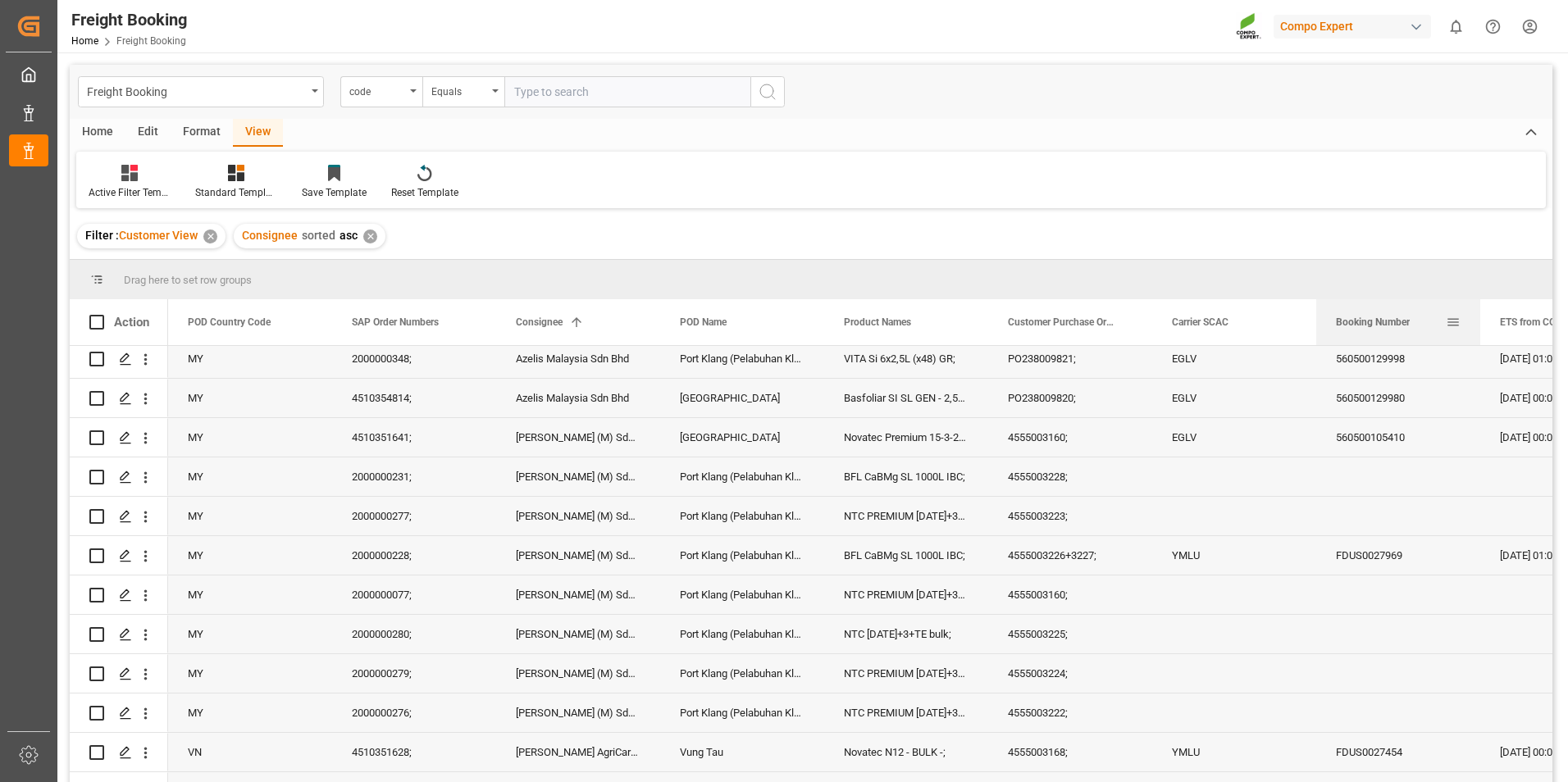 drag, startPoint x: 1434, startPoint y: 320, endPoint x: 1386, endPoint y: 321, distance: 48.01042 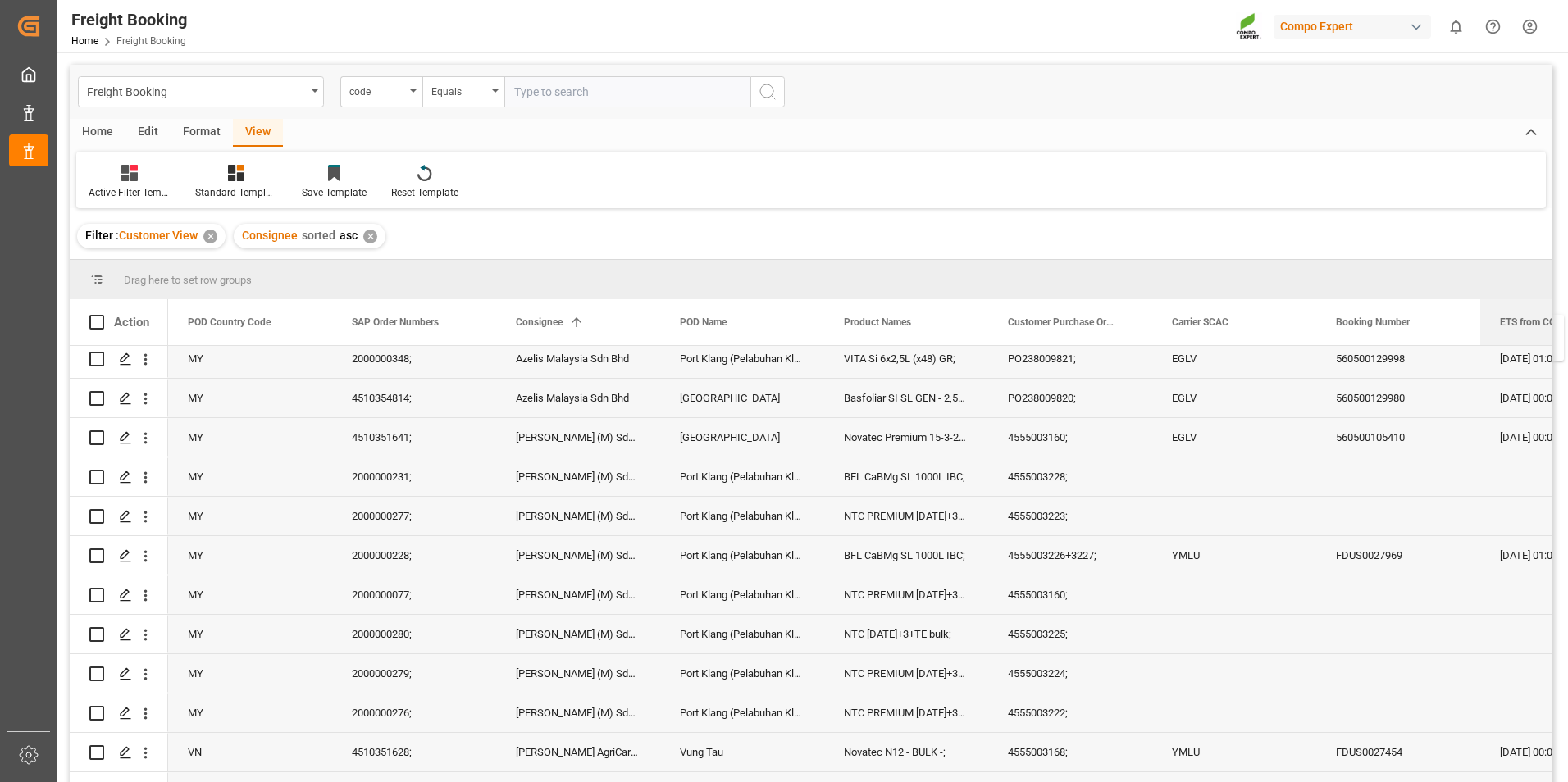 scroll, scrollTop: 0, scrollLeft: 29, axis: horizontal 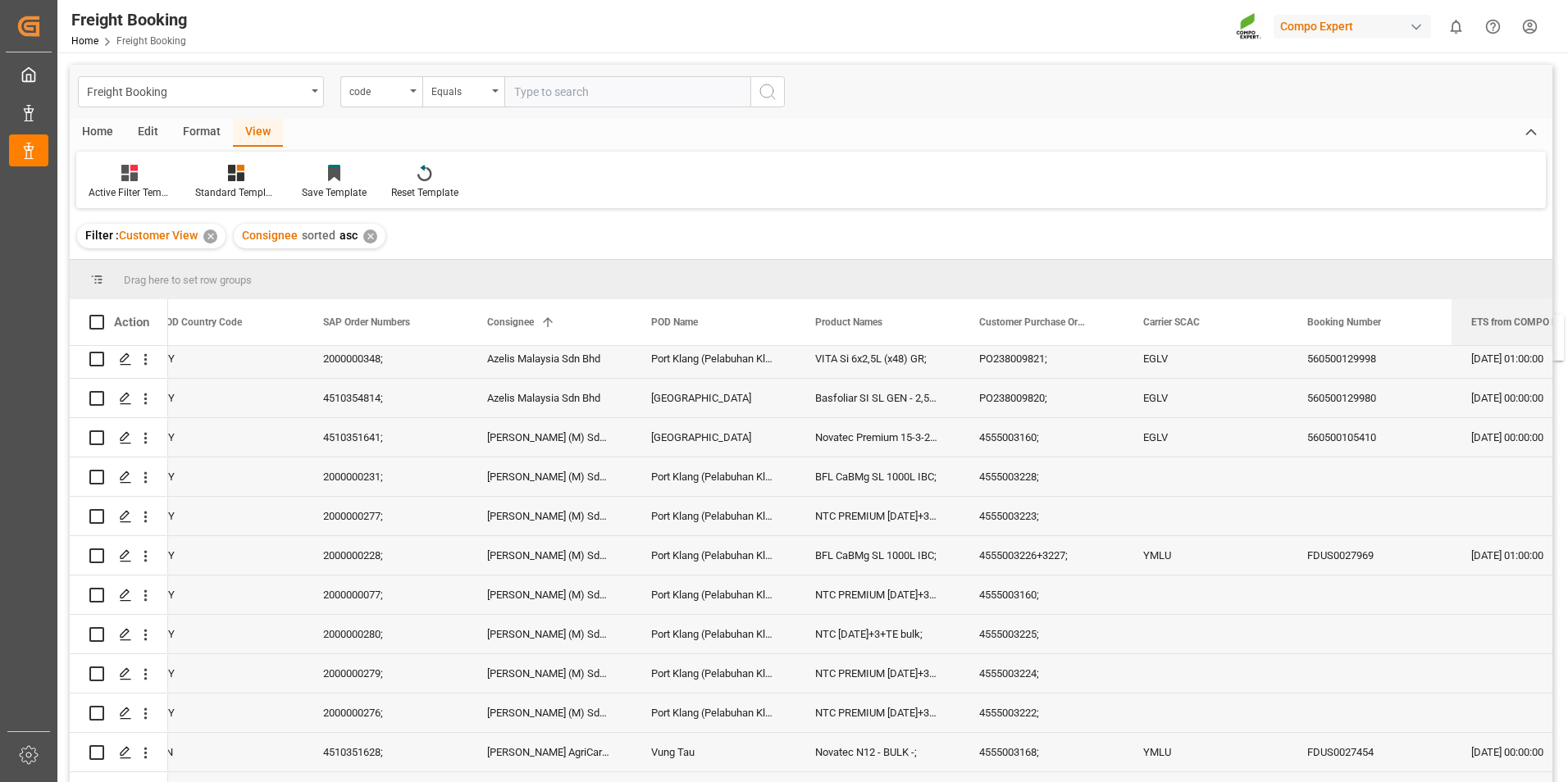 drag, startPoint x: 1517, startPoint y: 314, endPoint x: 1521, endPoint y: 325, distance: 11.7047 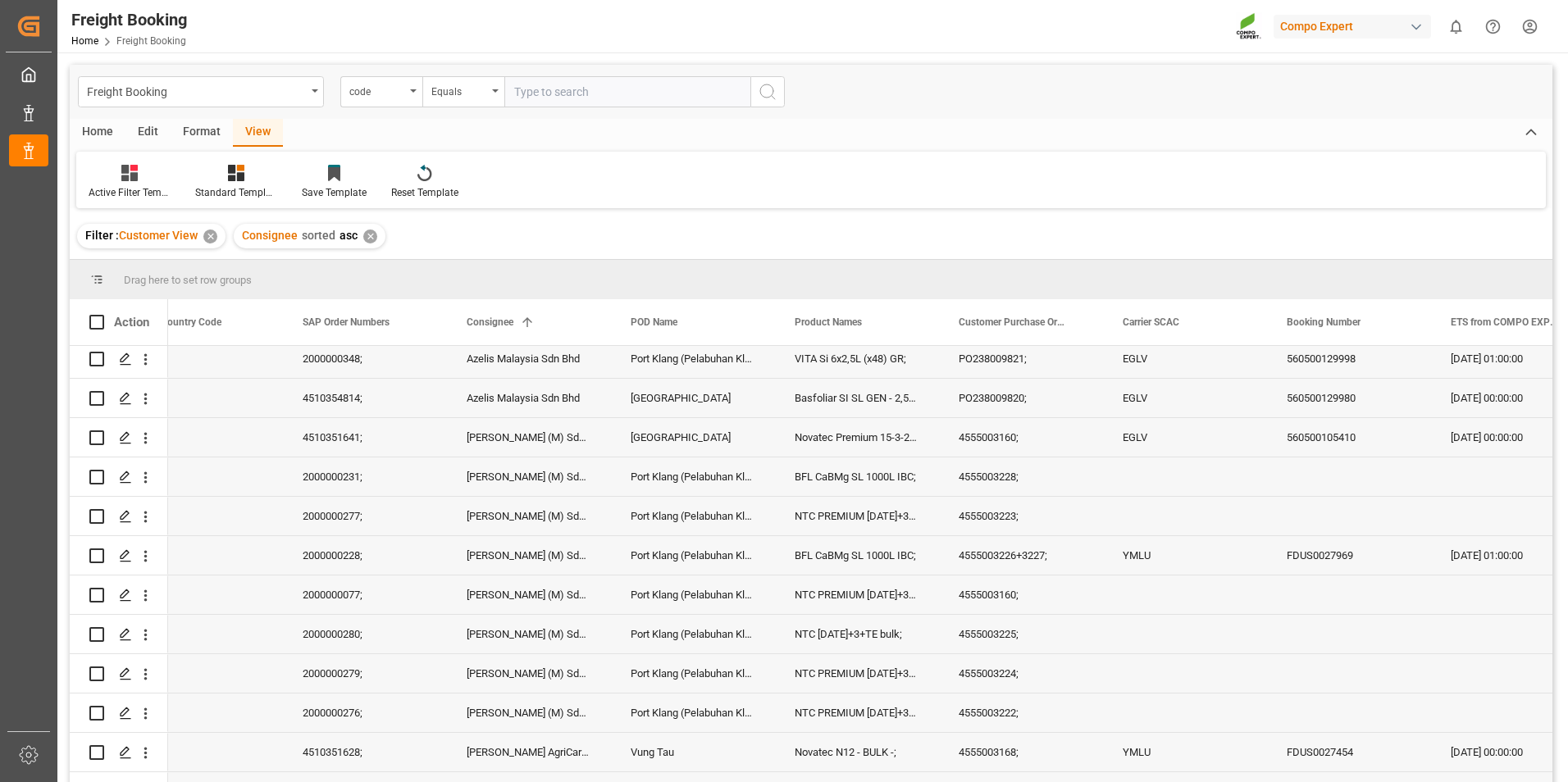 click on "Drag here to set row groups" at bounding box center (811, 280) 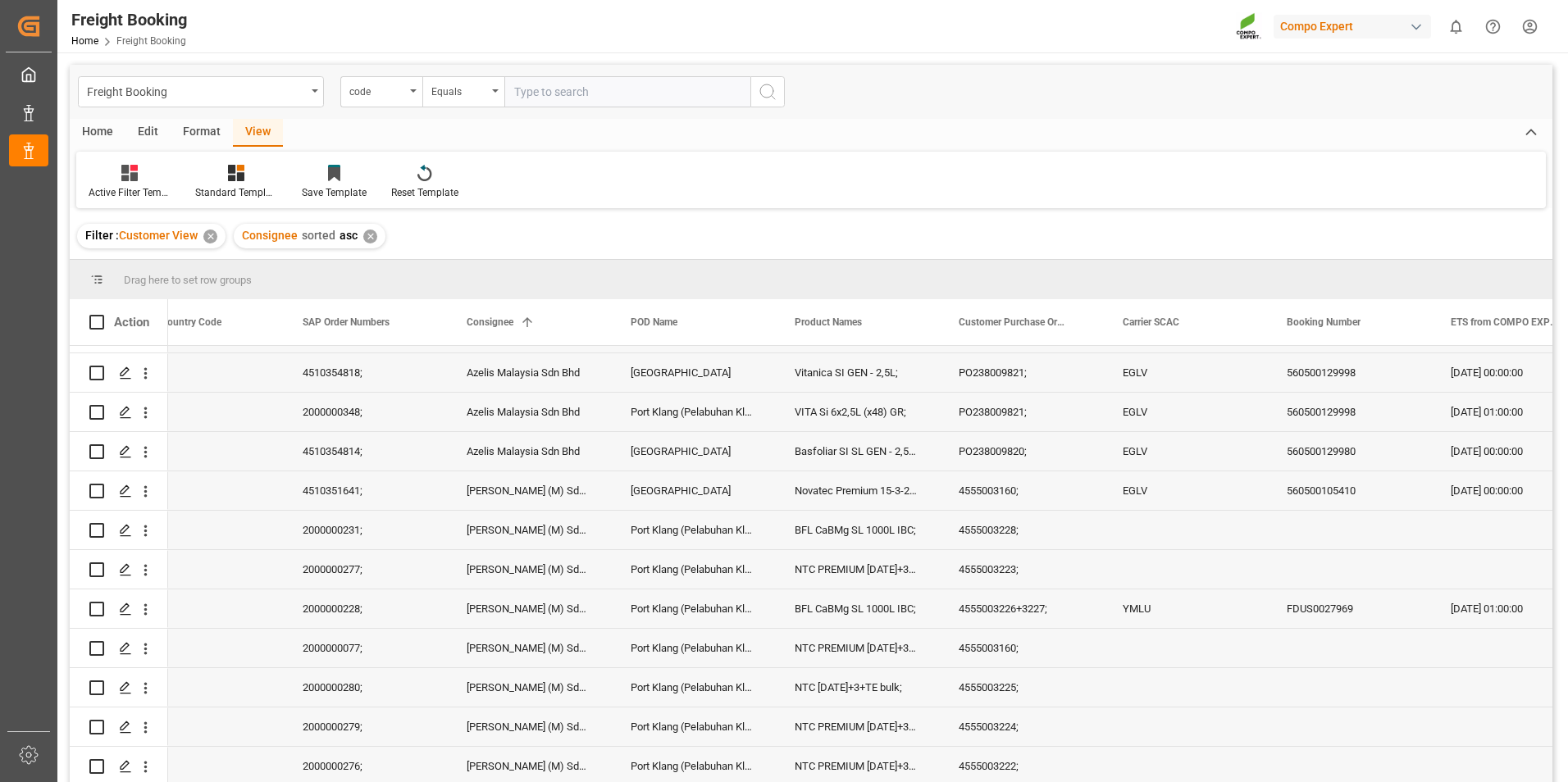 scroll, scrollTop: 0, scrollLeft: 0, axis: both 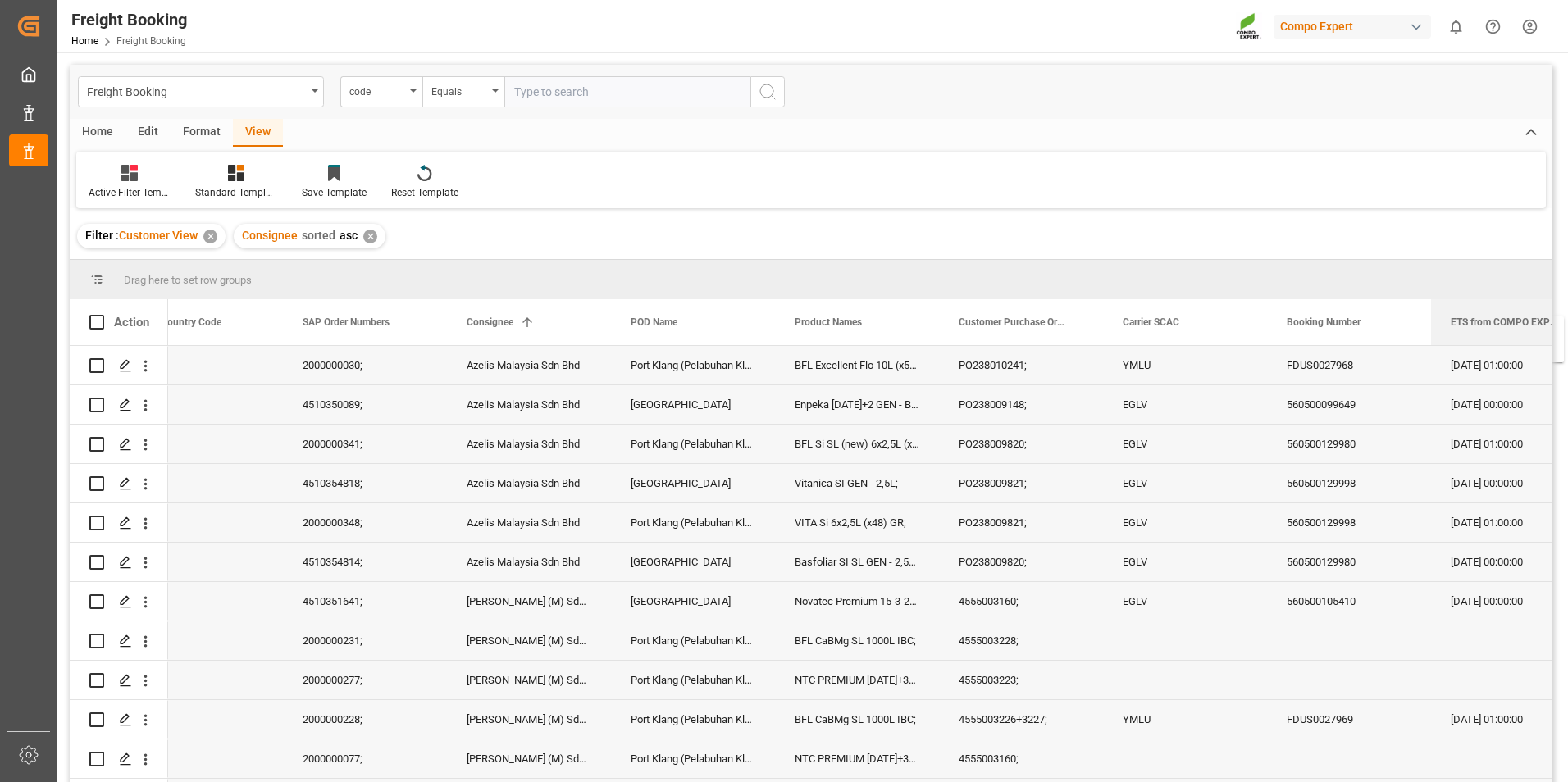 drag, startPoint x: 1494, startPoint y: 318, endPoint x: 1486, endPoint y: 326, distance: 11.313708 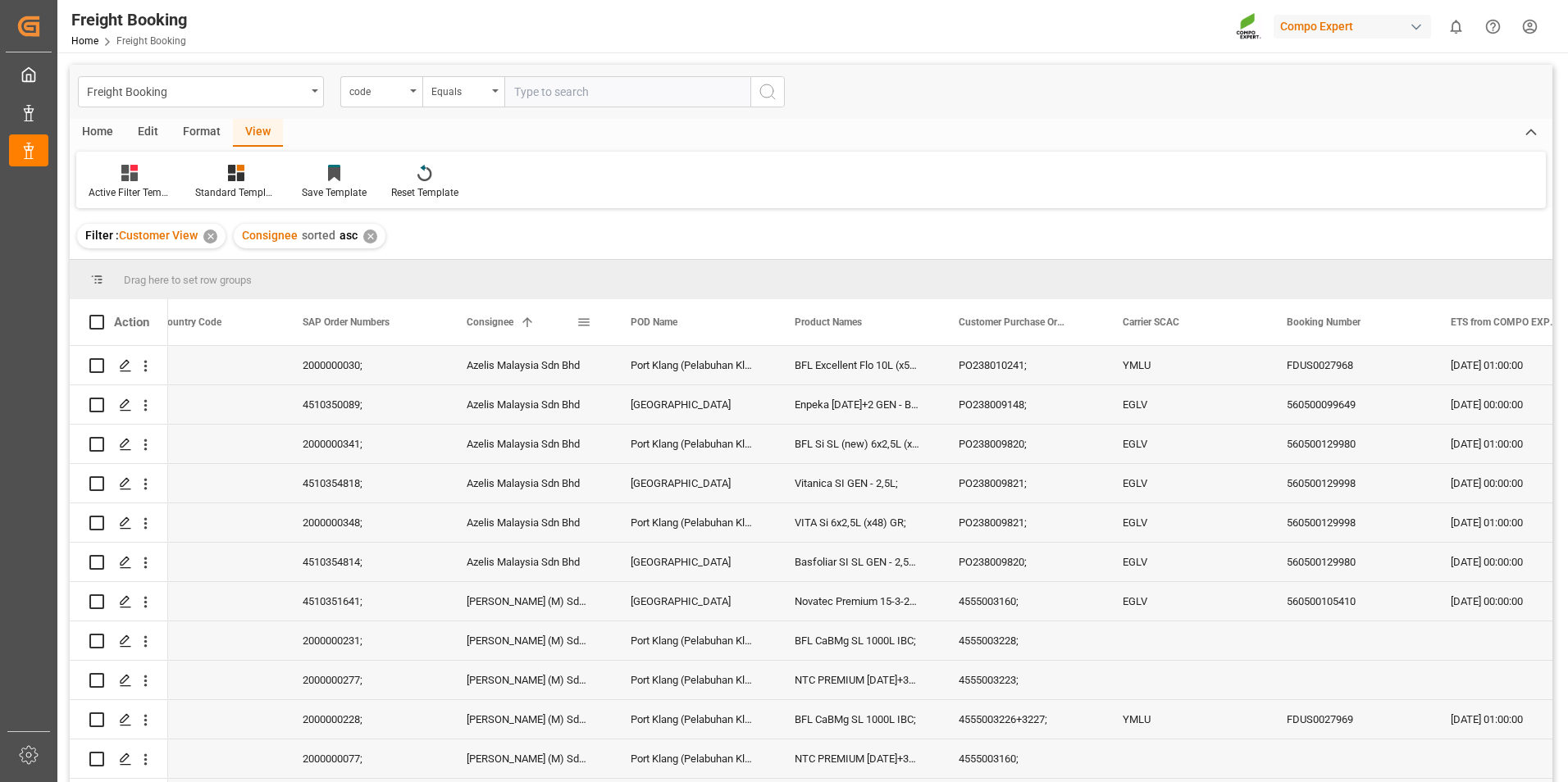 click on "Consignee" at bounding box center (490, 322) 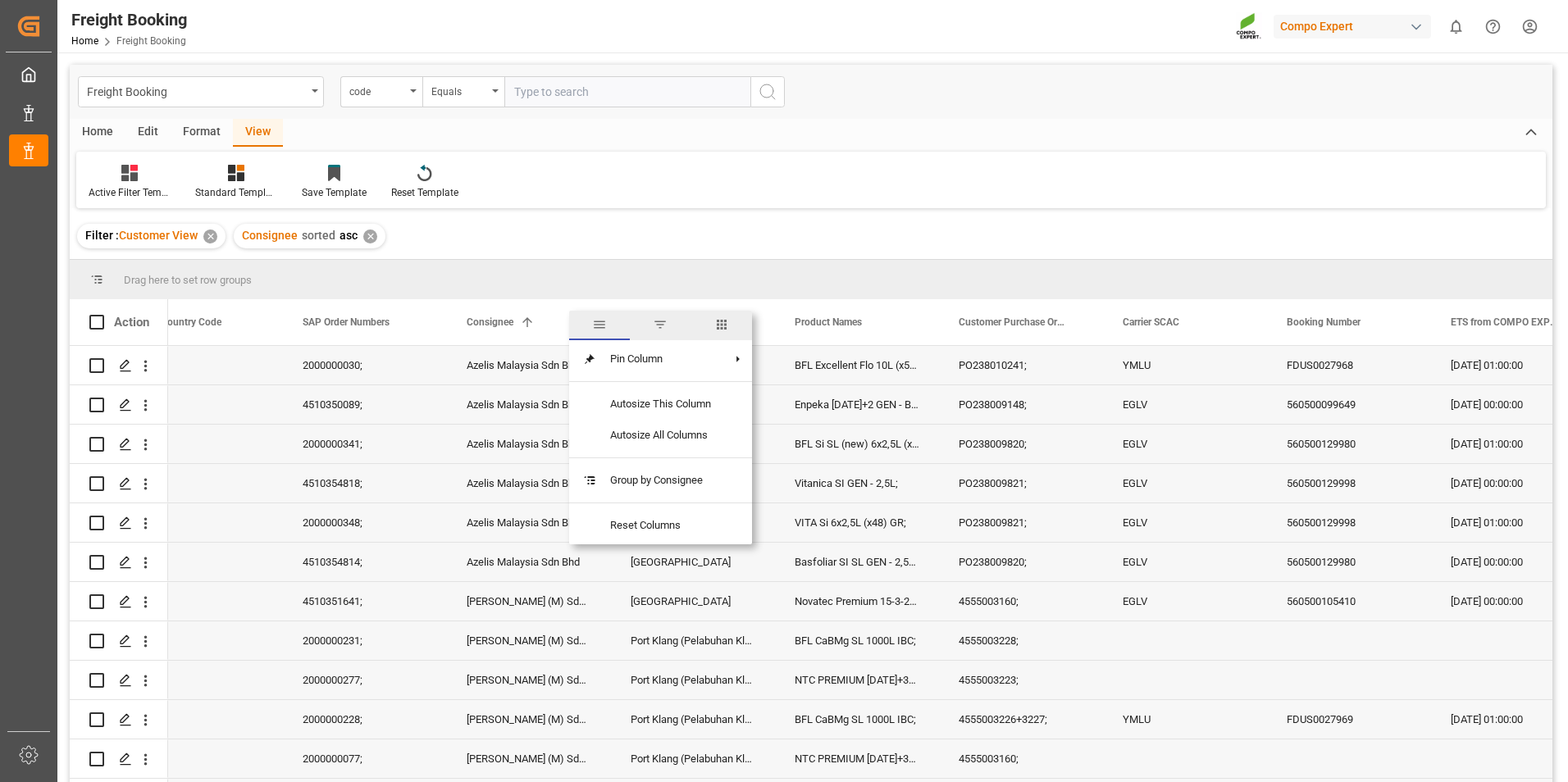 click at bounding box center [660, 325] 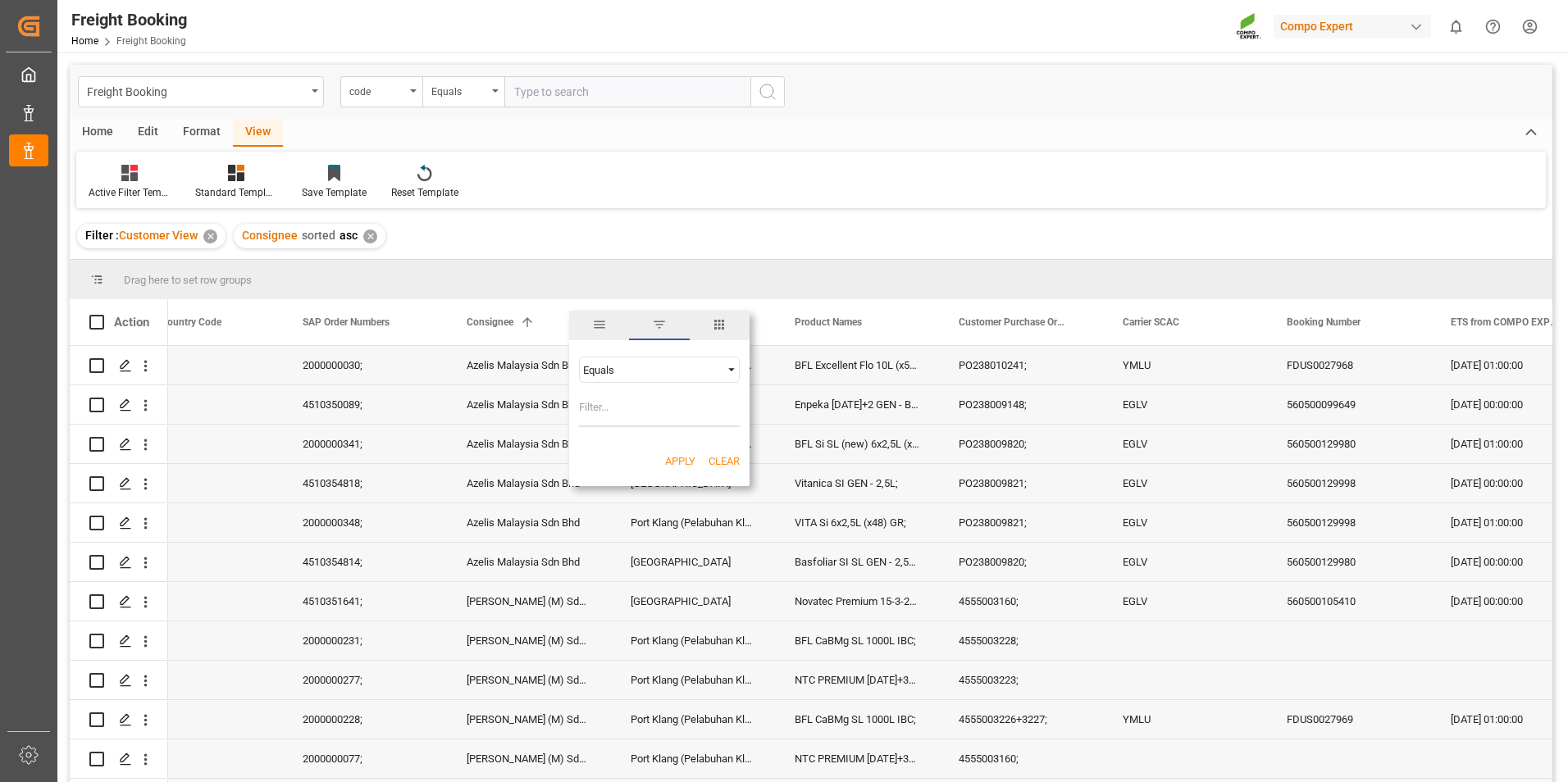 click at bounding box center (599, 325) 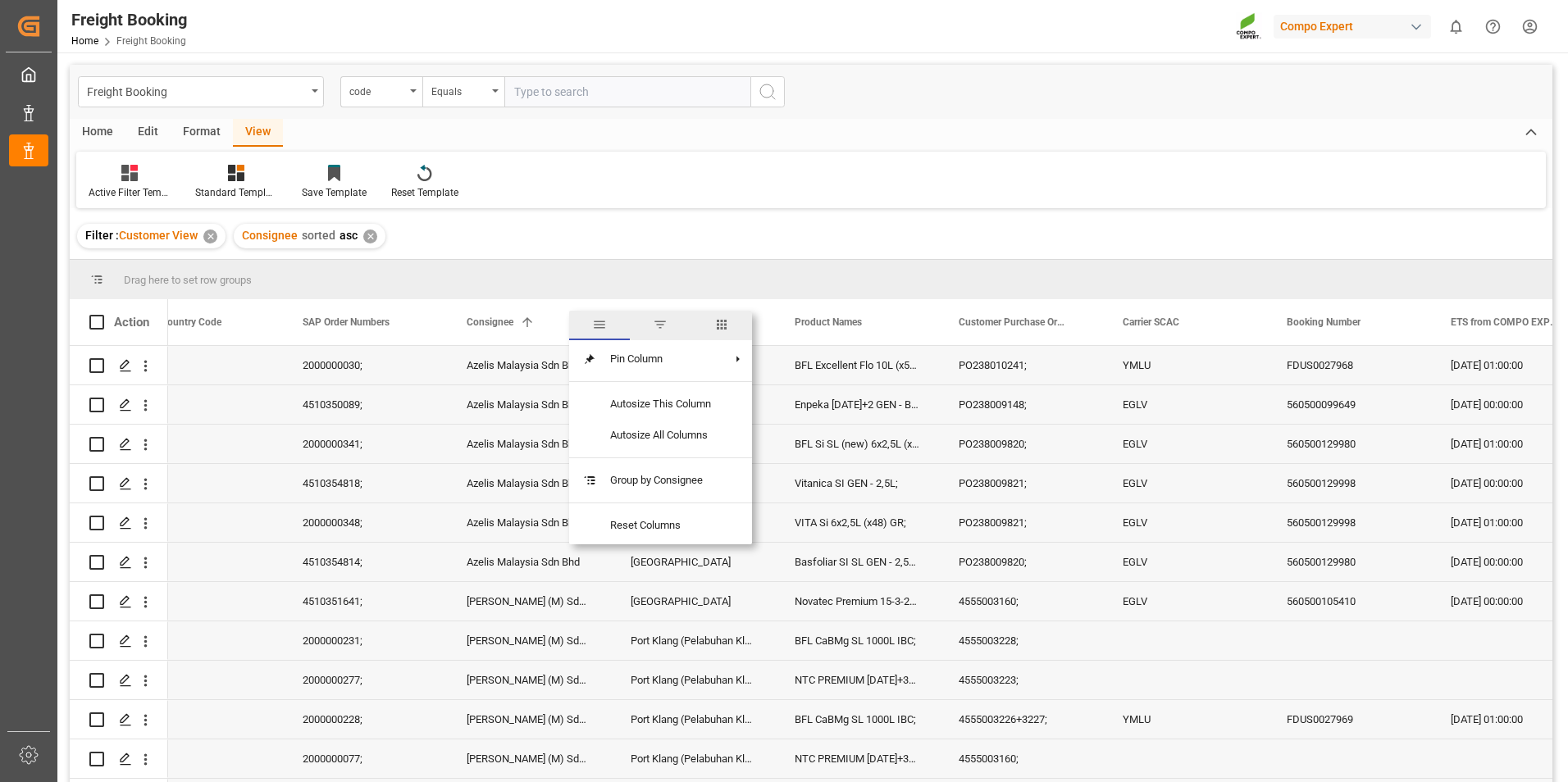 click at bounding box center (660, 325) 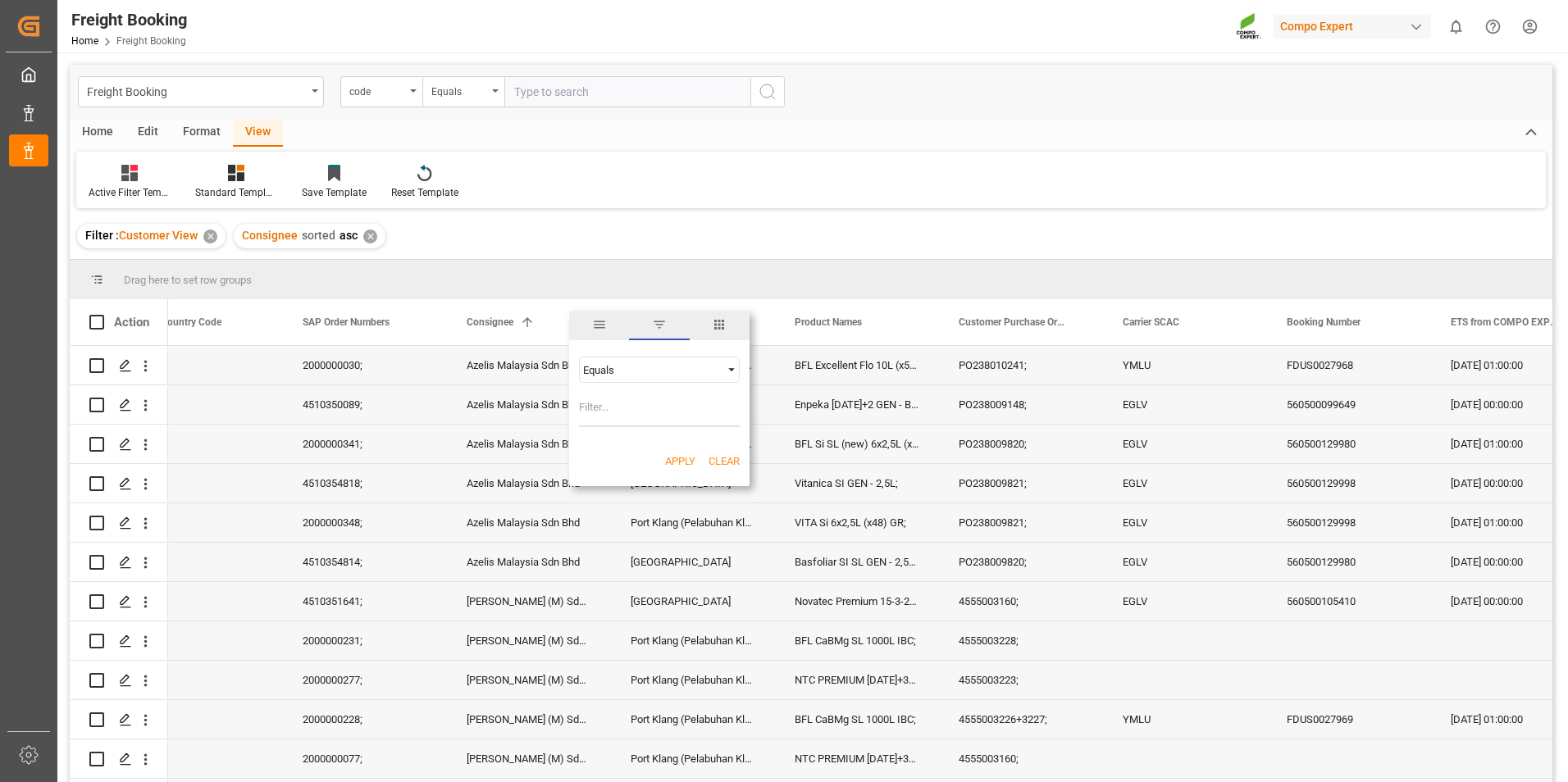 click at bounding box center (719, 325) 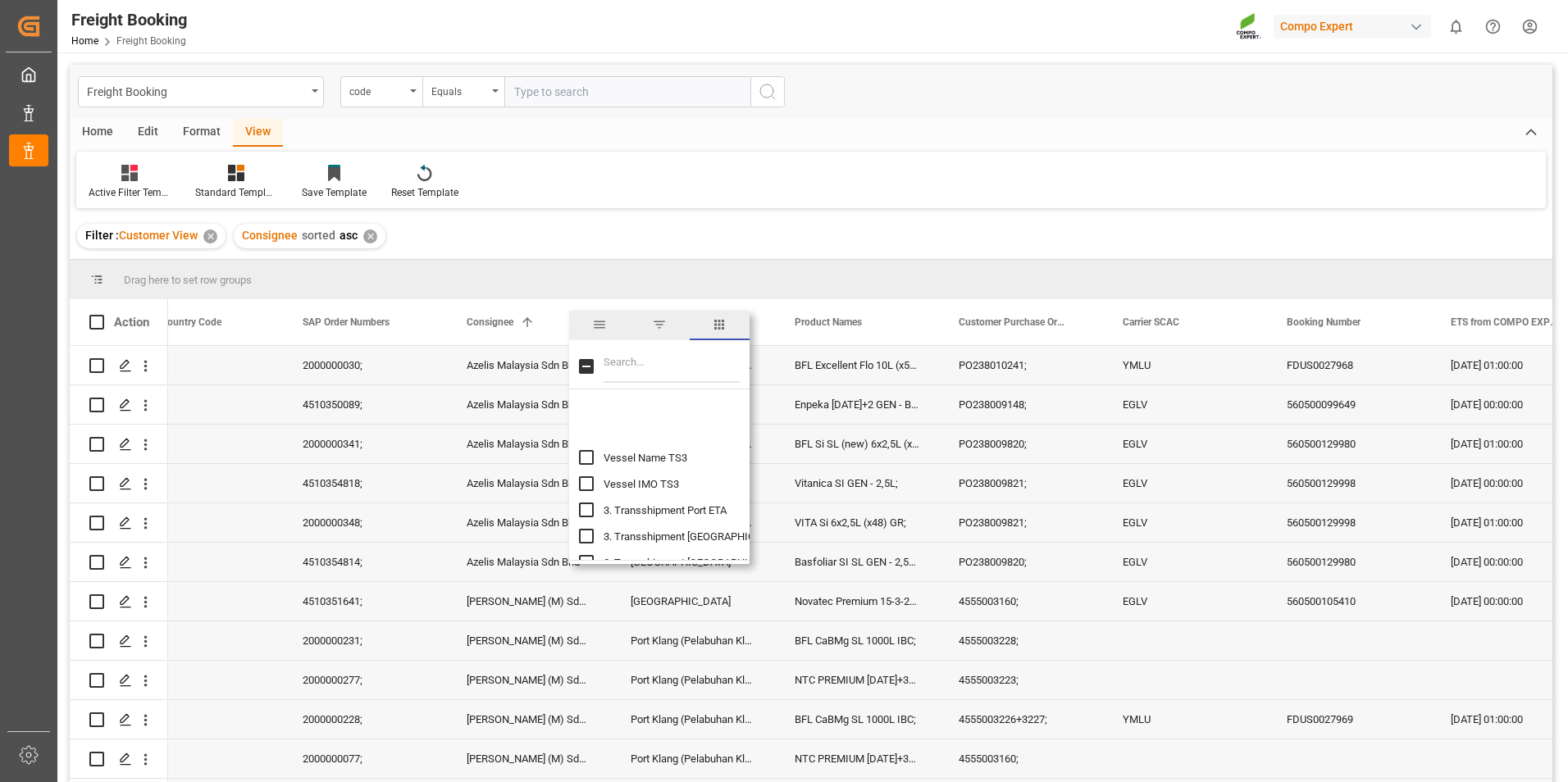 scroll, scrollTop: 2912, scrollLeft: 0, axis: vertical 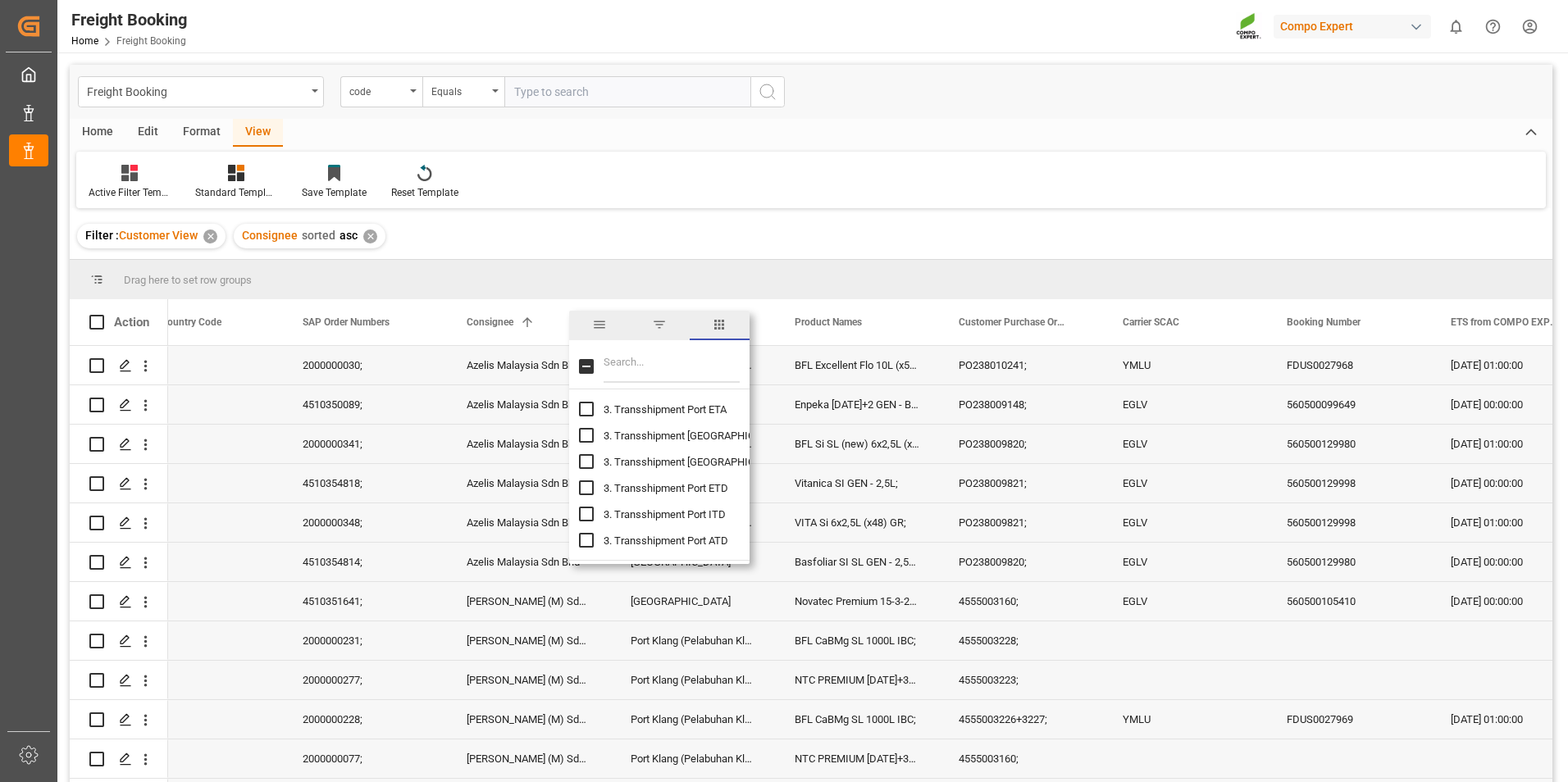 click at bounding box center (659, 325) 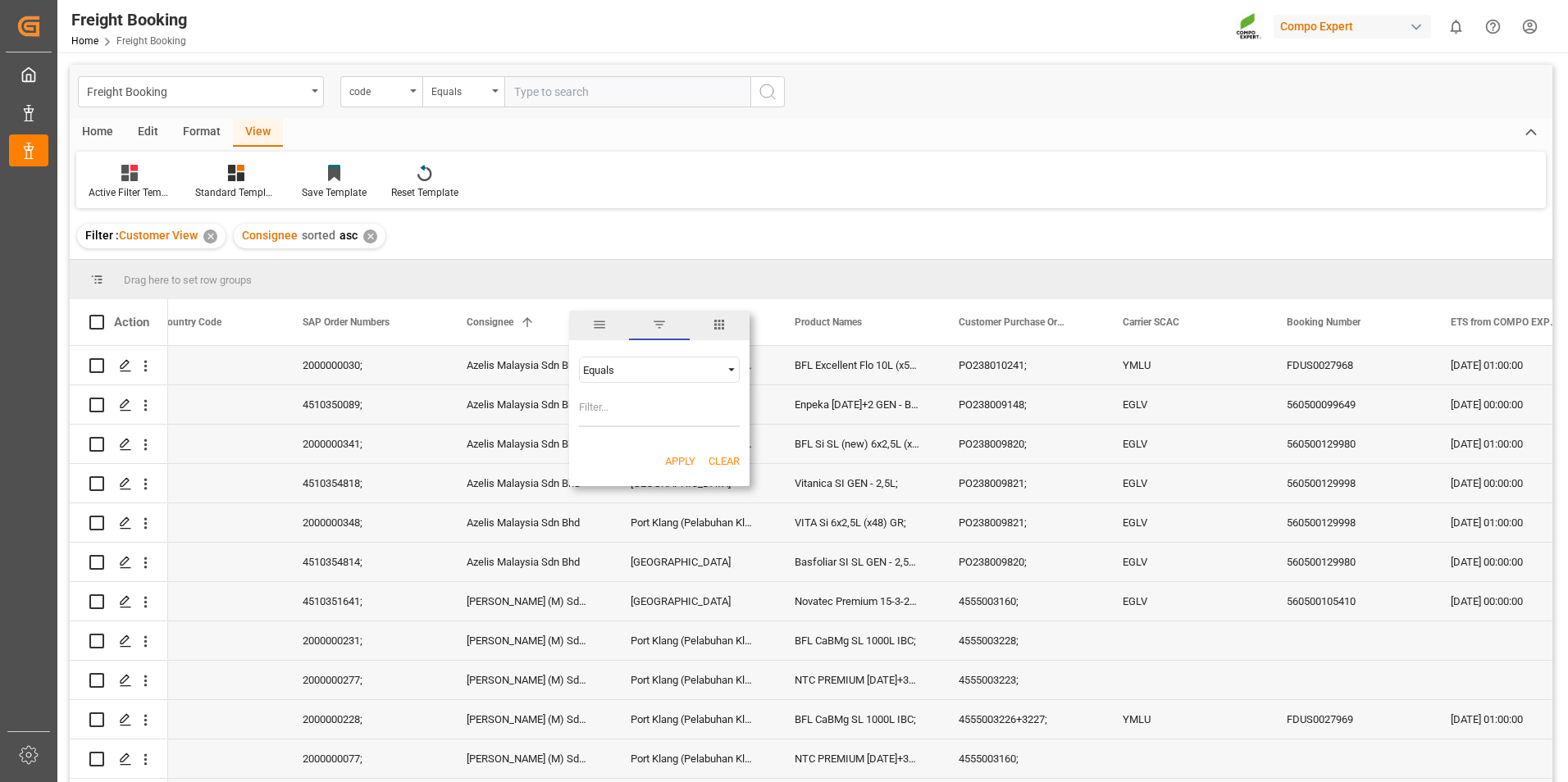 click on "Equals" at bounding box center (652, 370) 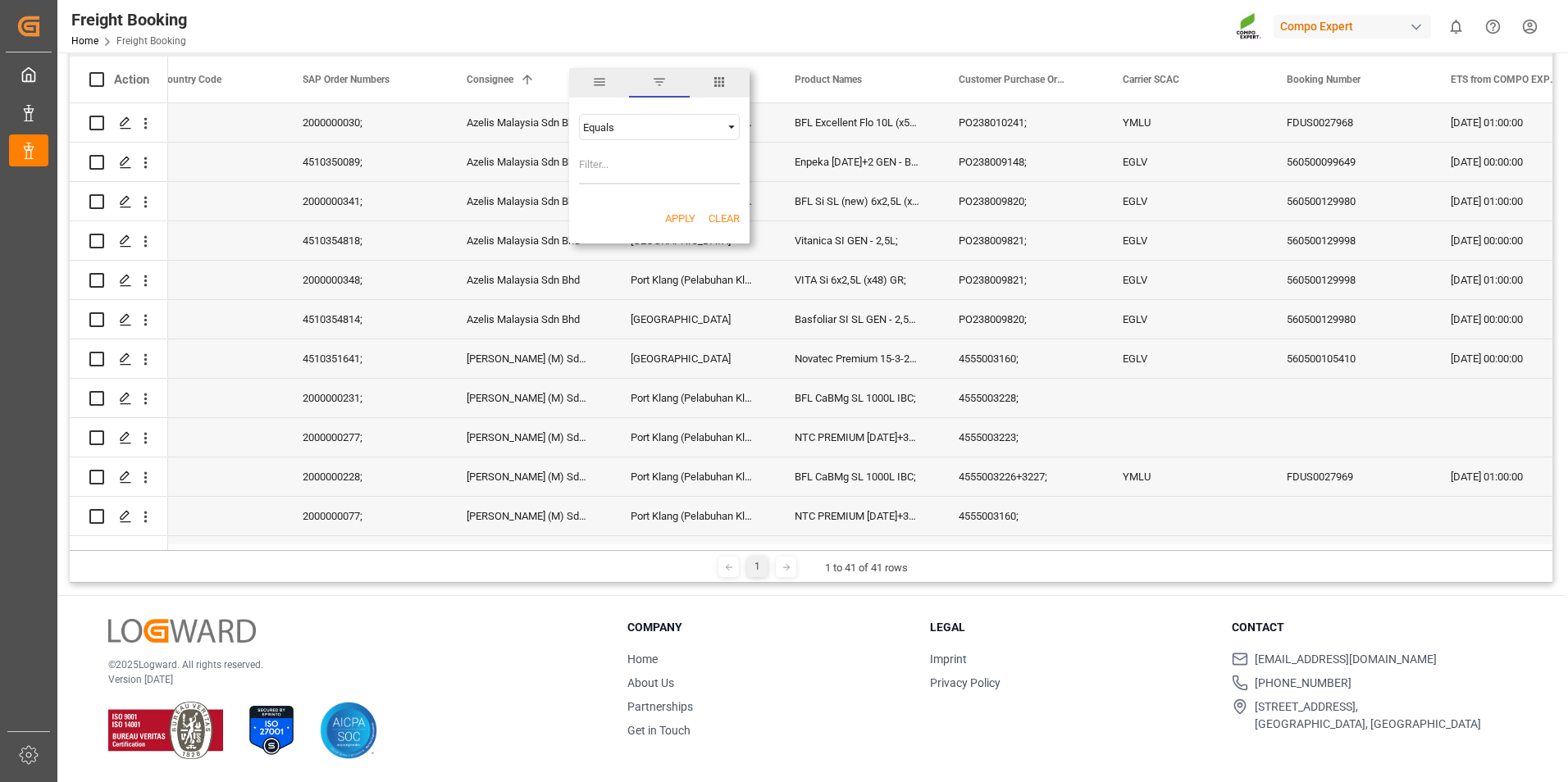 scroll, scrollTop: 0, scrollLeft: 0, axis: both 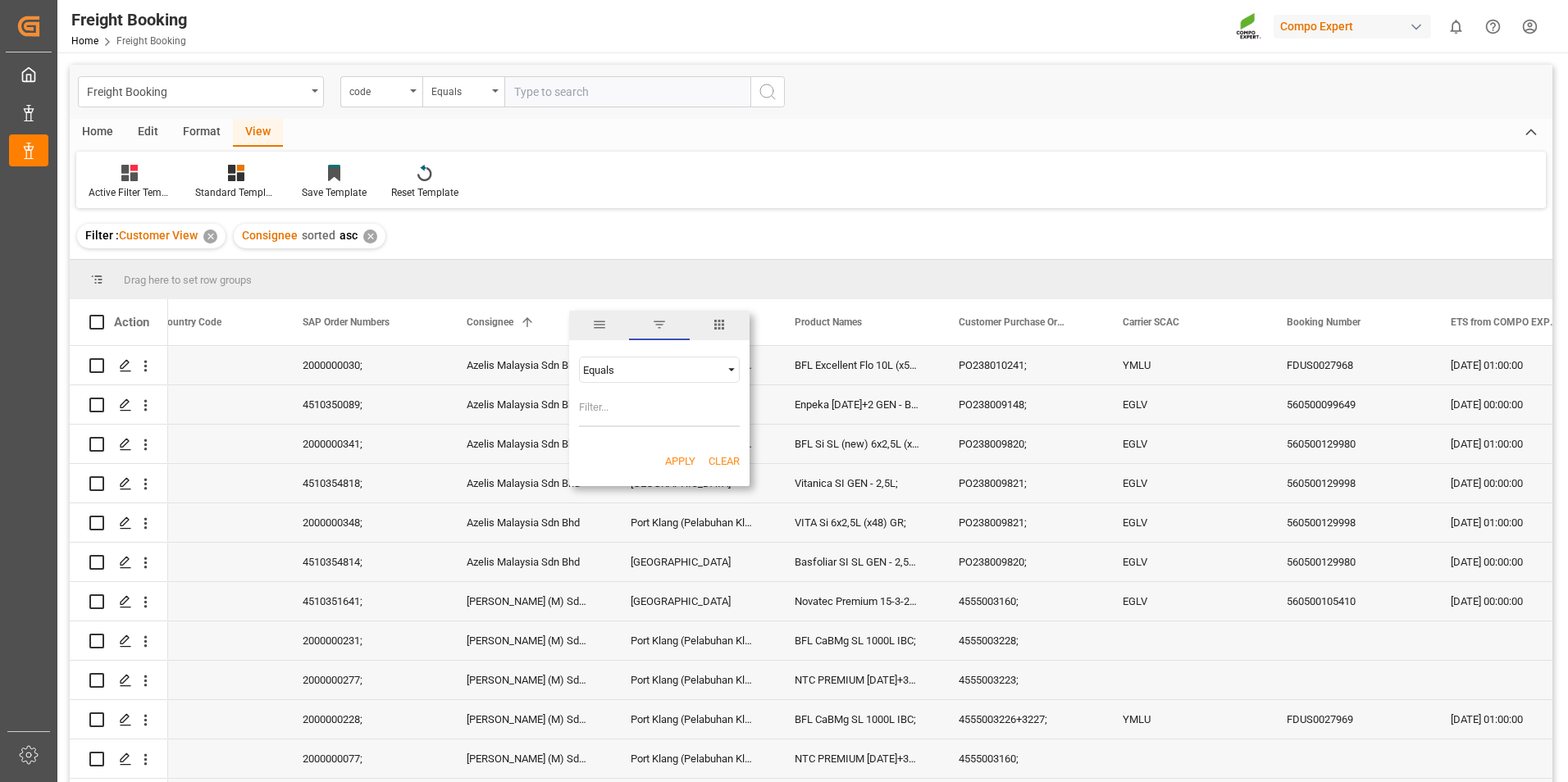 click at bounding box center (659, 325) 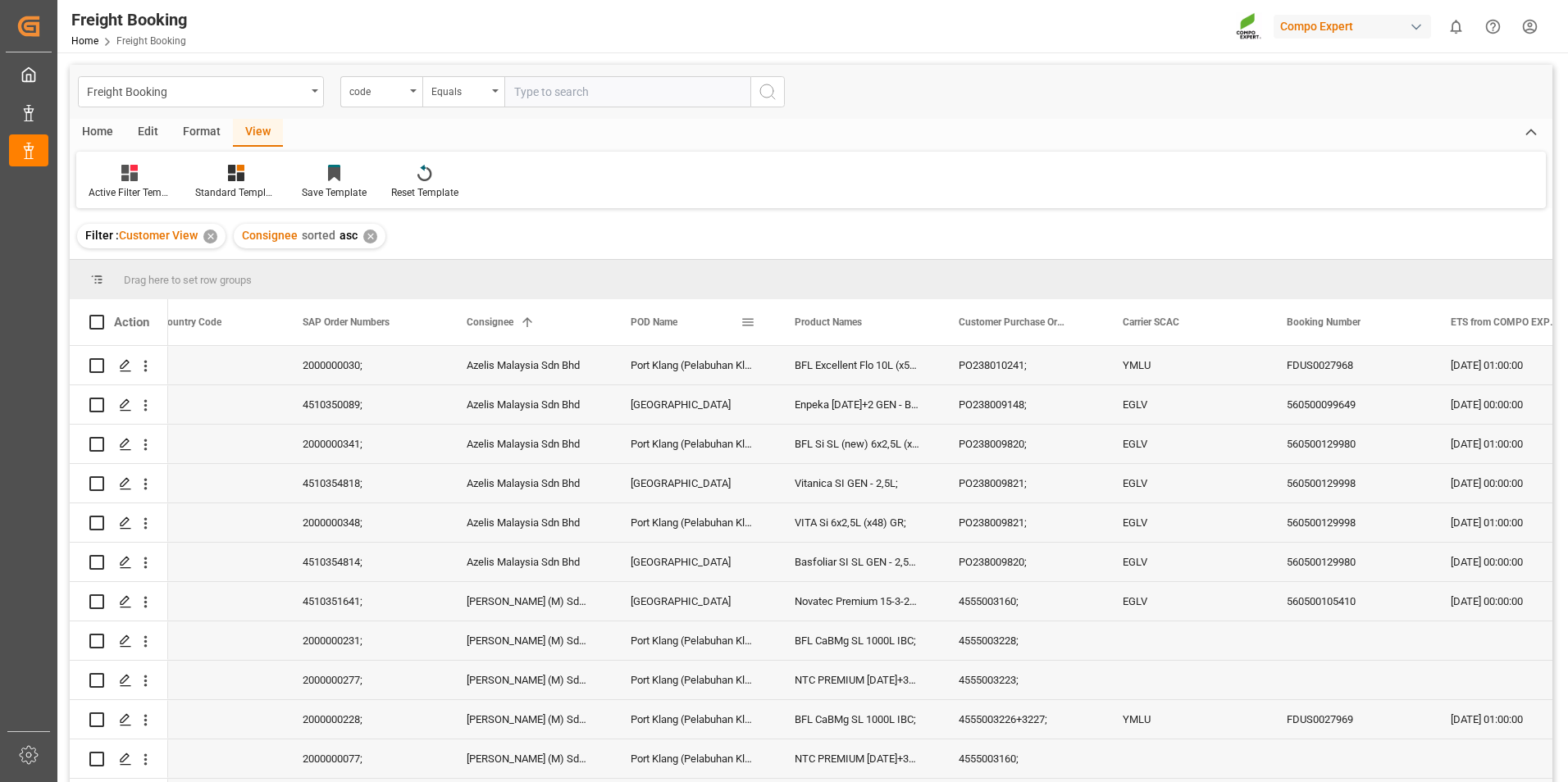 click on "POD Name" at bounding box center (654, 322) 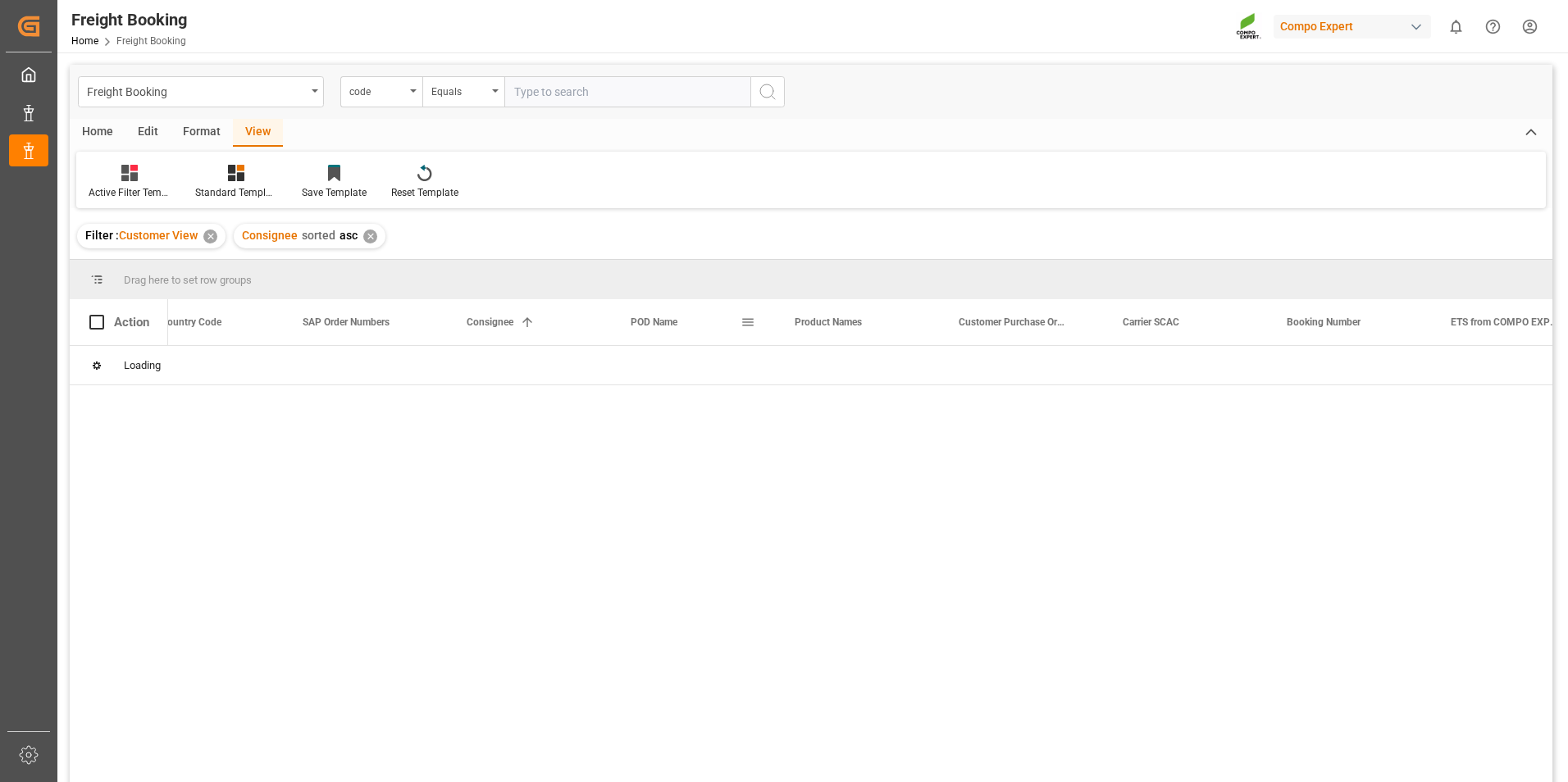 click on "POD Name" at bounding box center [693, 322] 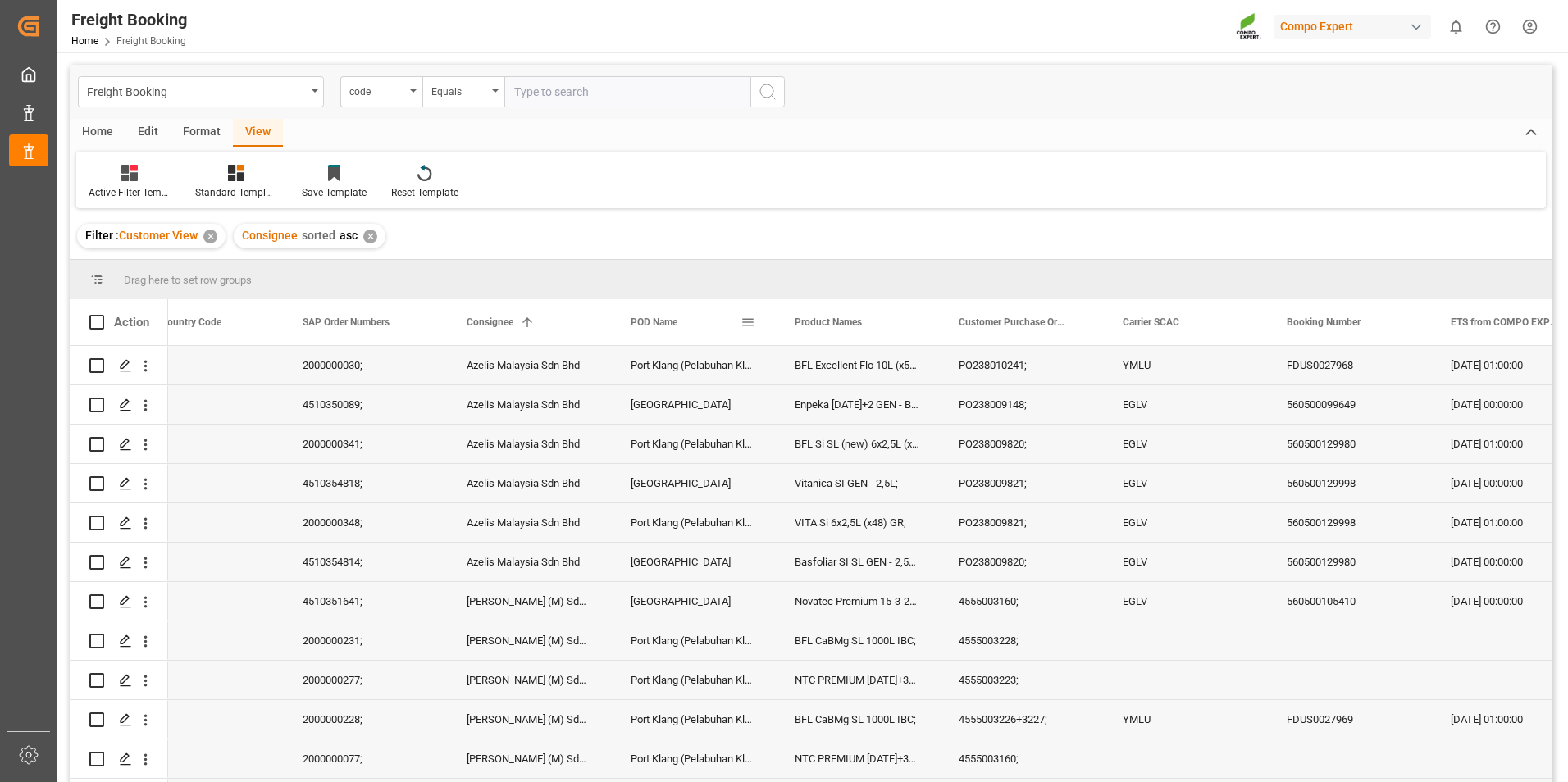 click at bounding box center [748, 322] 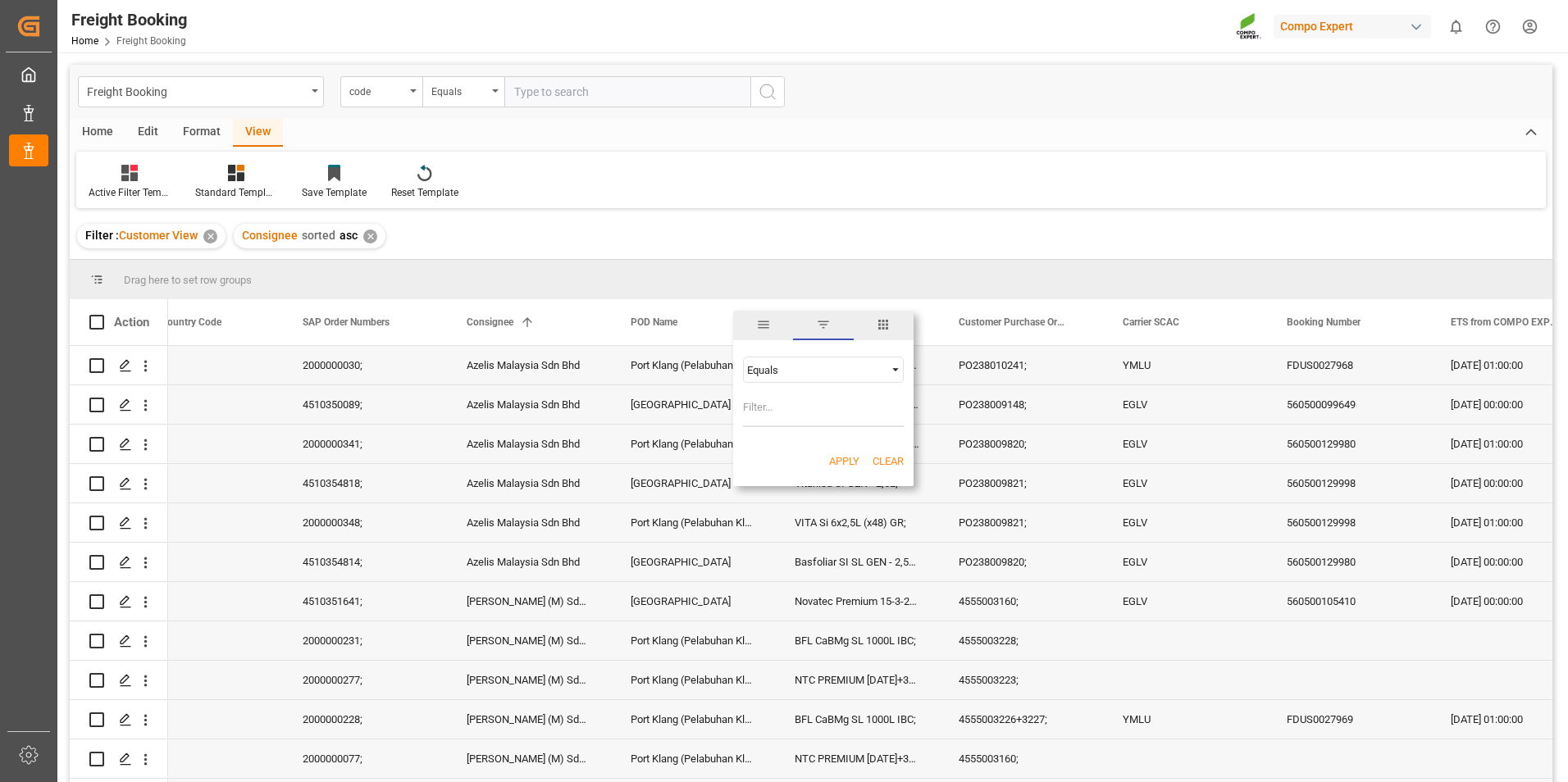 click on "Equals" at bounding box center [816, 370] 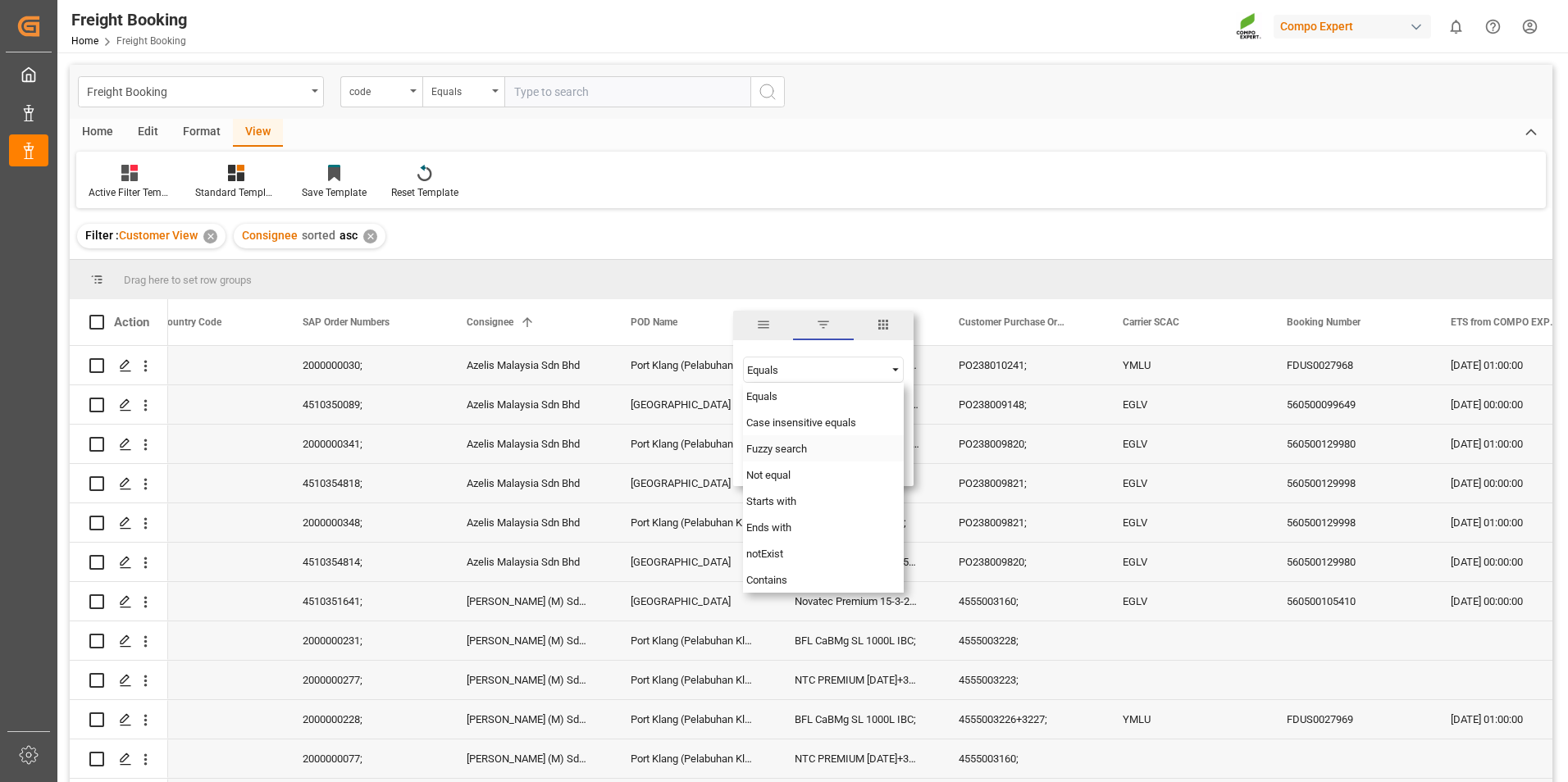 click on "Fuzzy search" at bounding box center (823, 448) 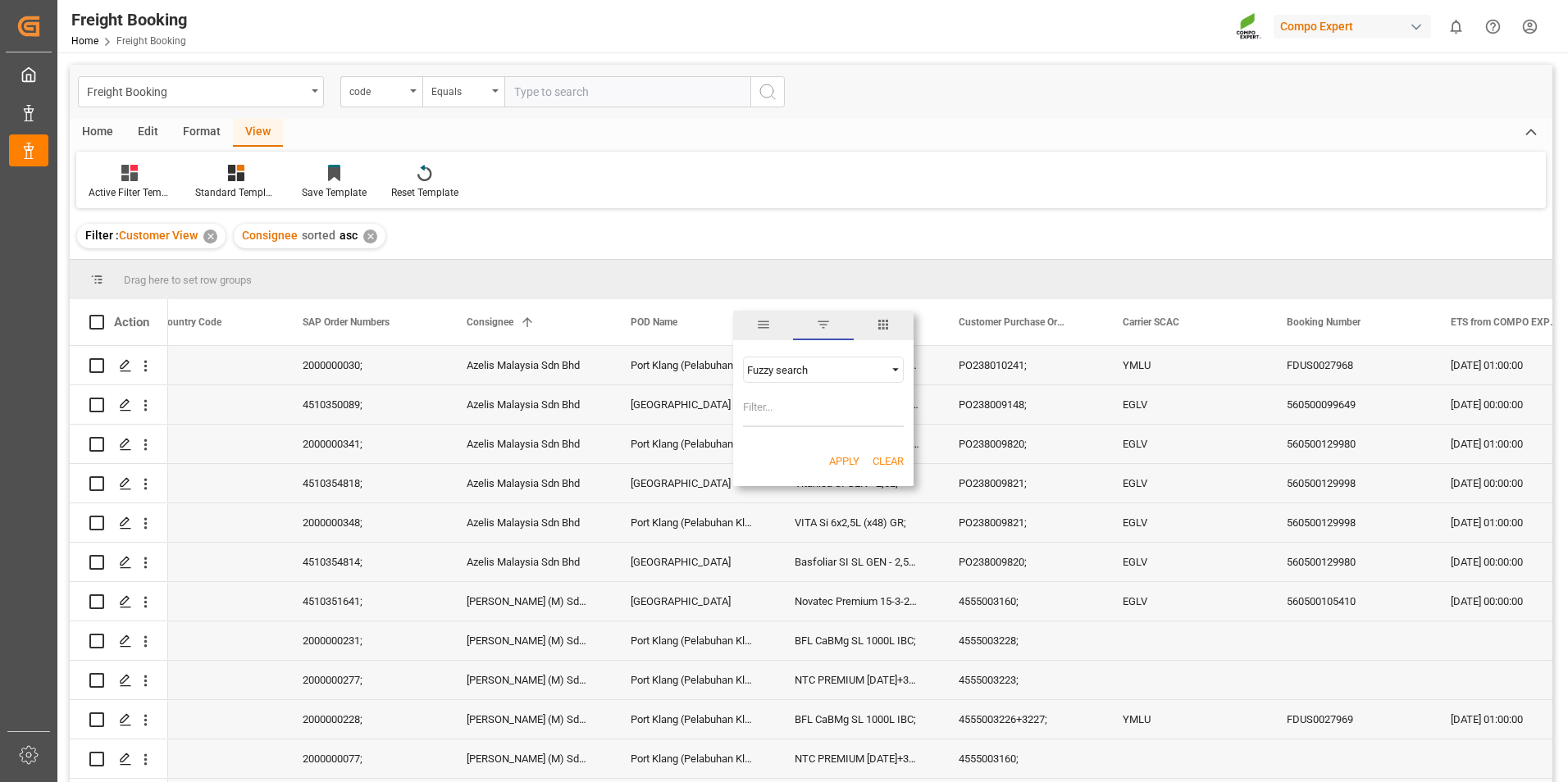 click at bounding box center [823, 411] 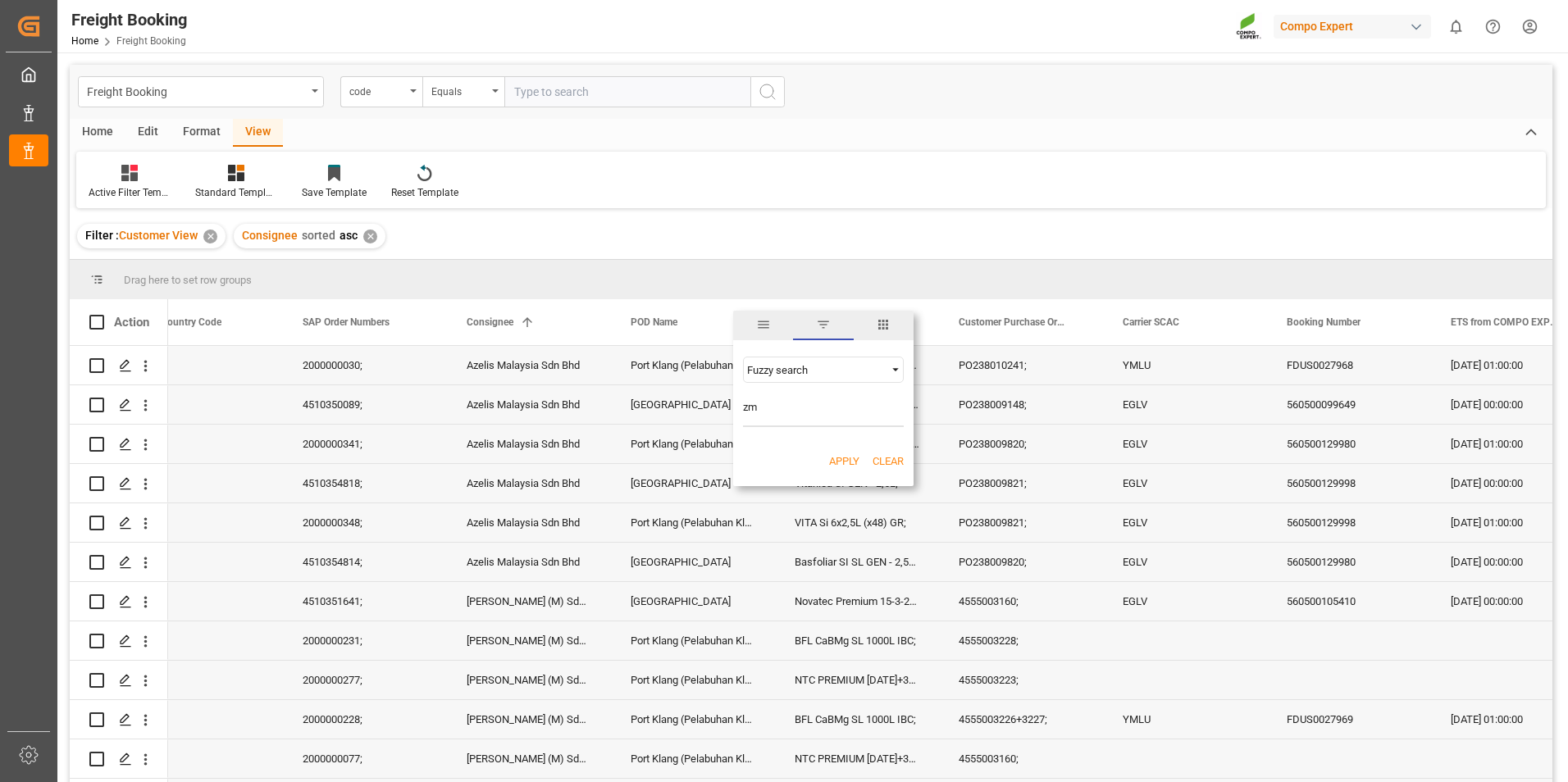 type on "z" 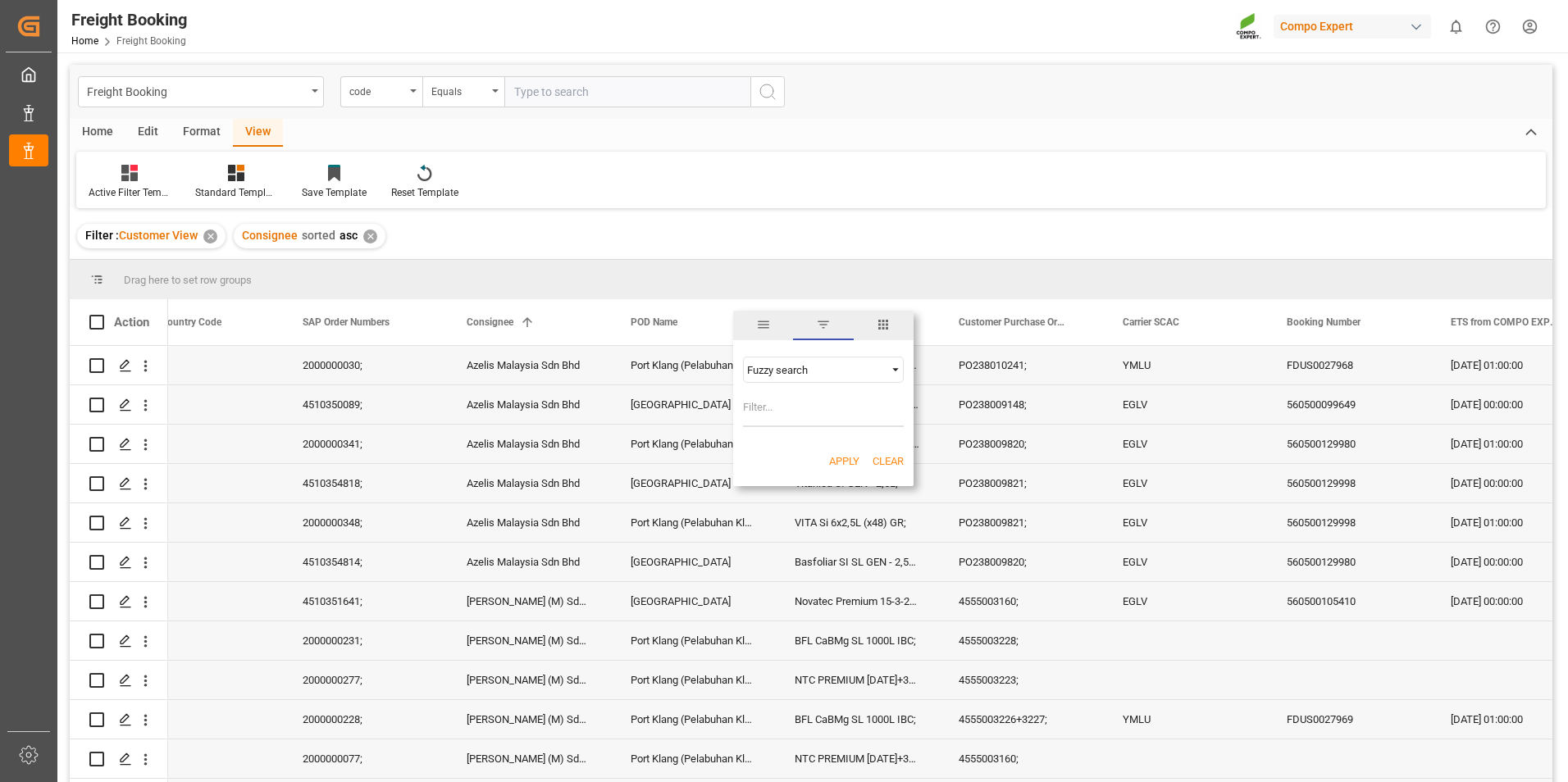 type on "a" 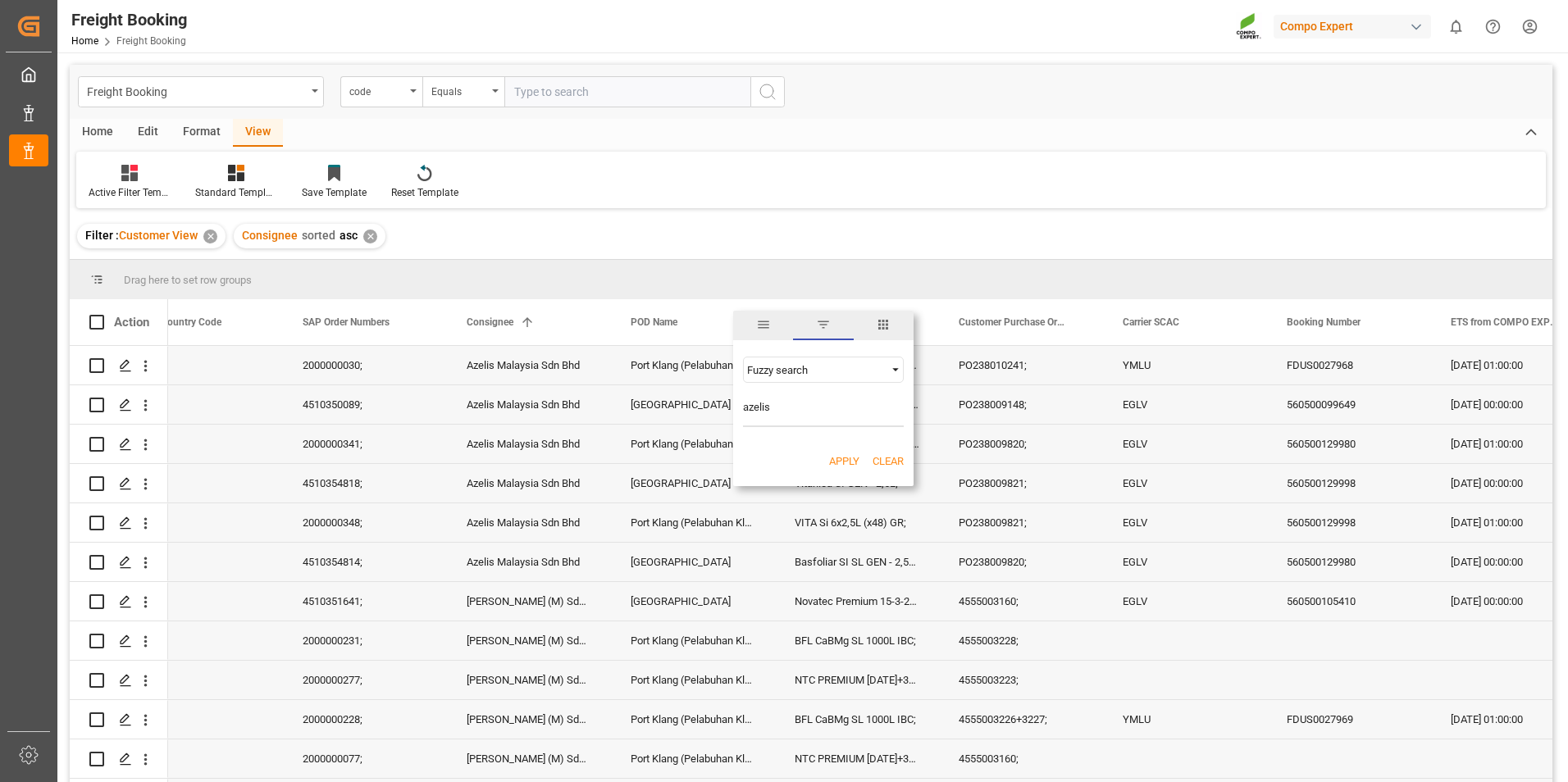 type on "azelis" 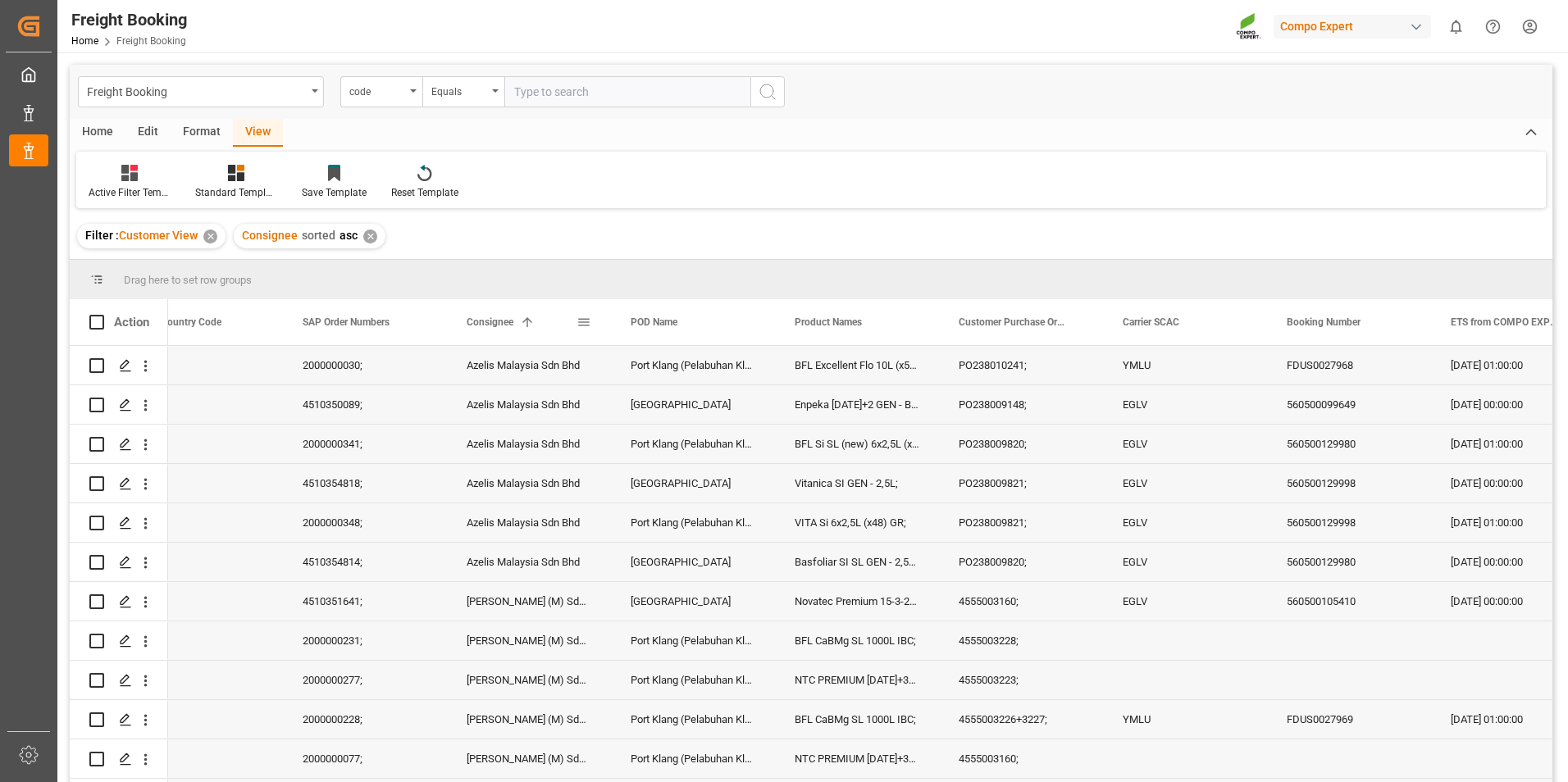click at bounding box center (584, 322) 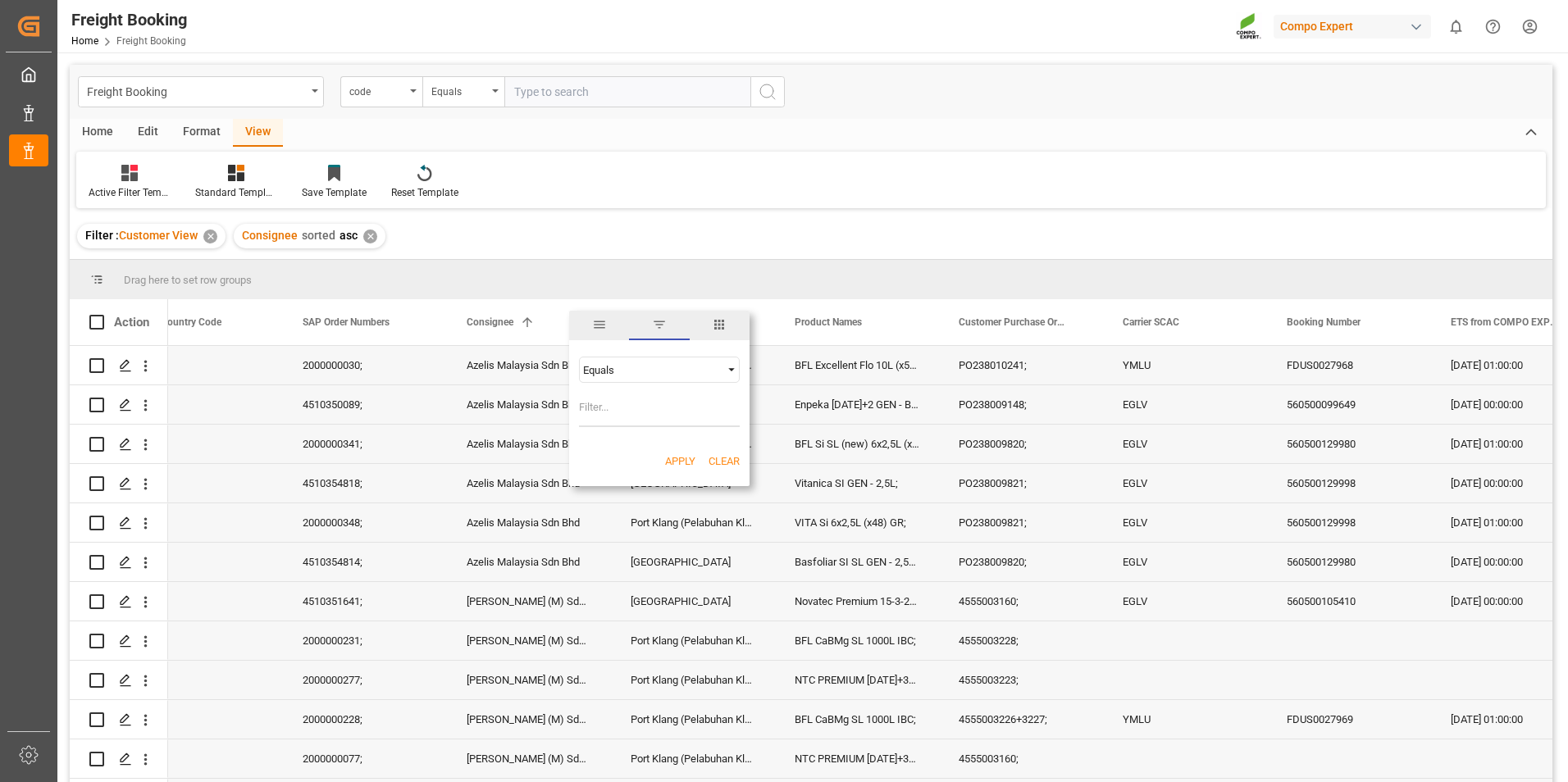 click on "Equals
AND
OR
Equals" at bounding box center [659, 392] 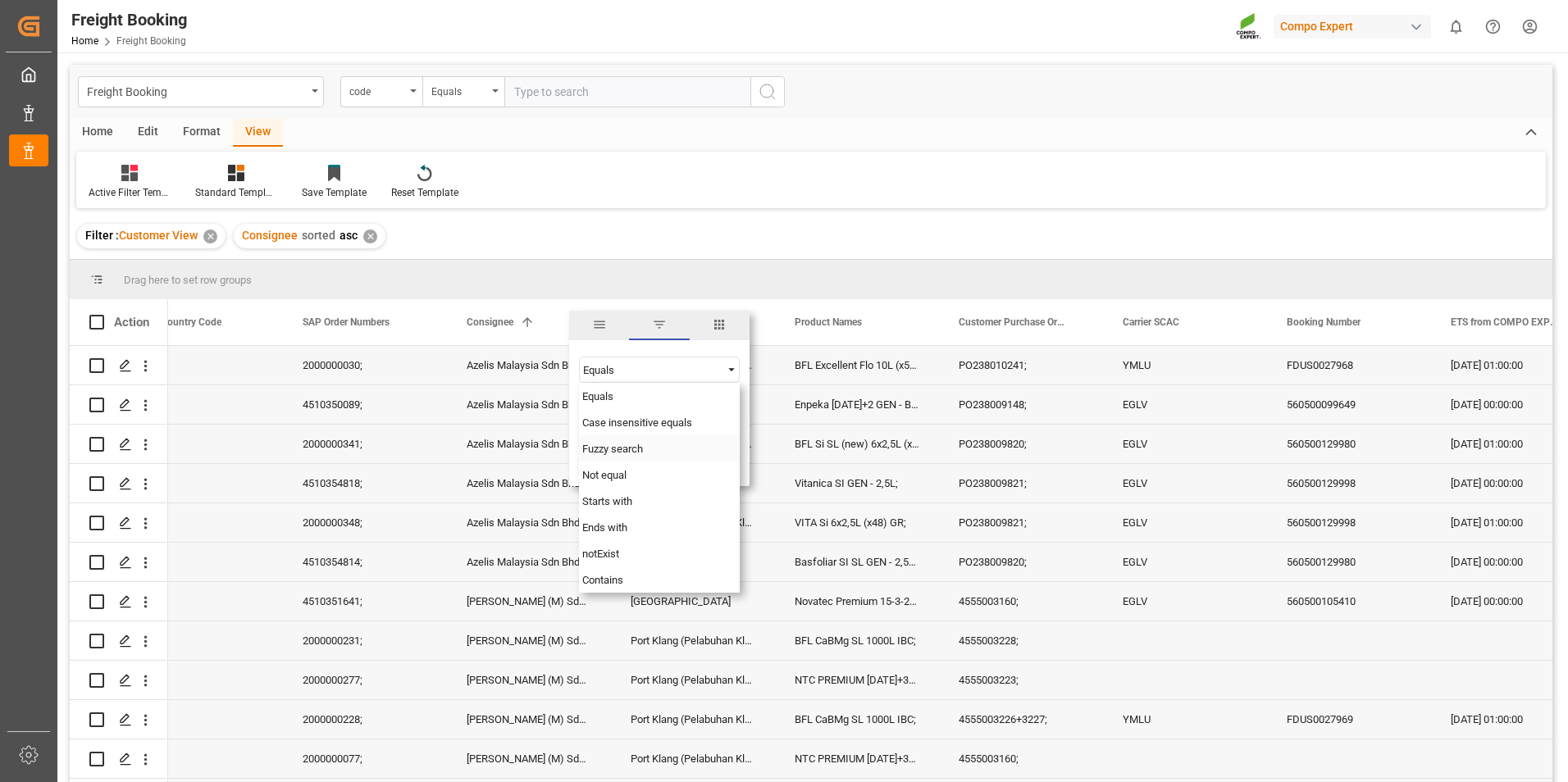 click on "Fuzzy search" at bounding box center (613, 448) 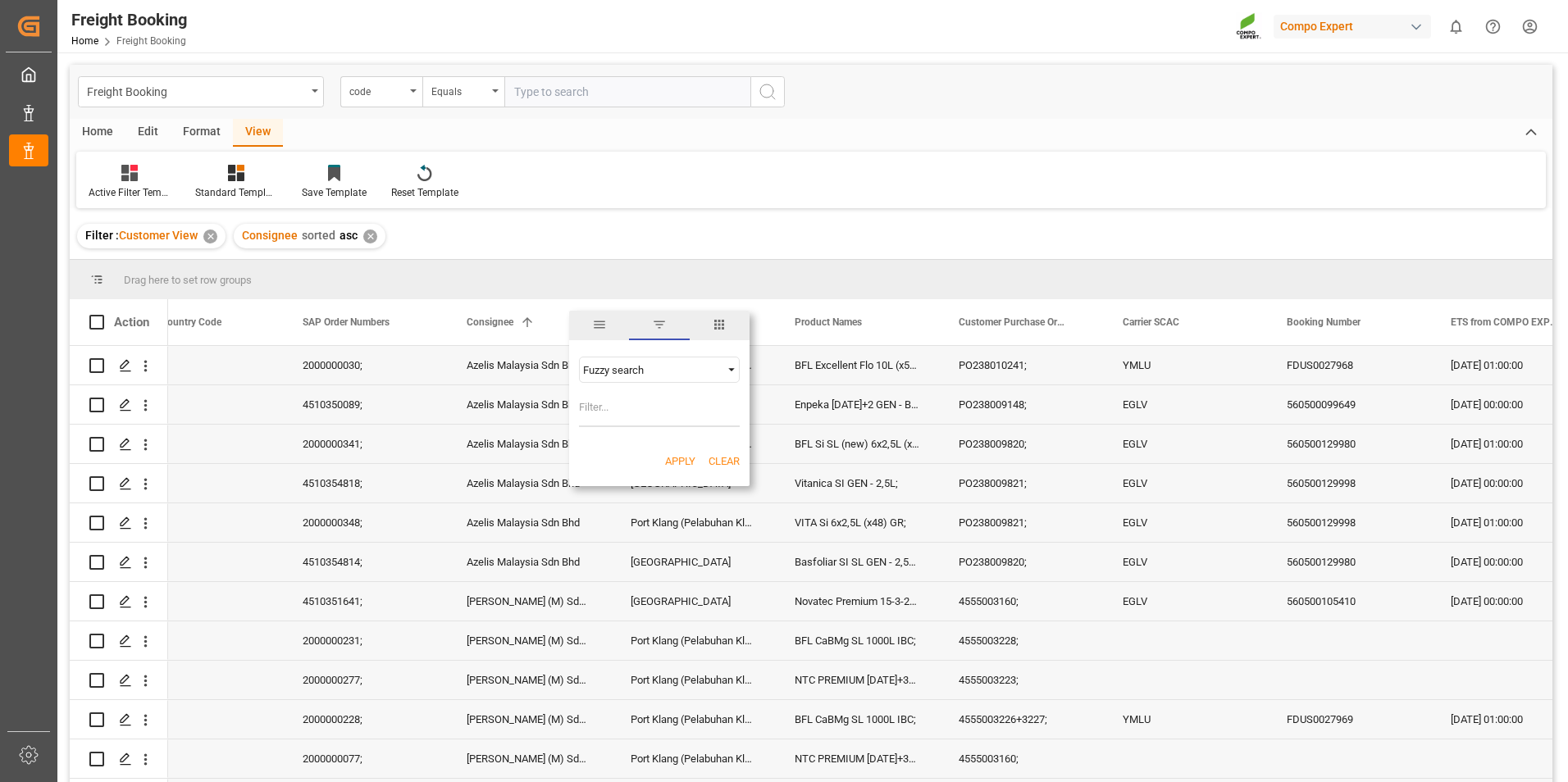 click at bounding box center (659, 411) 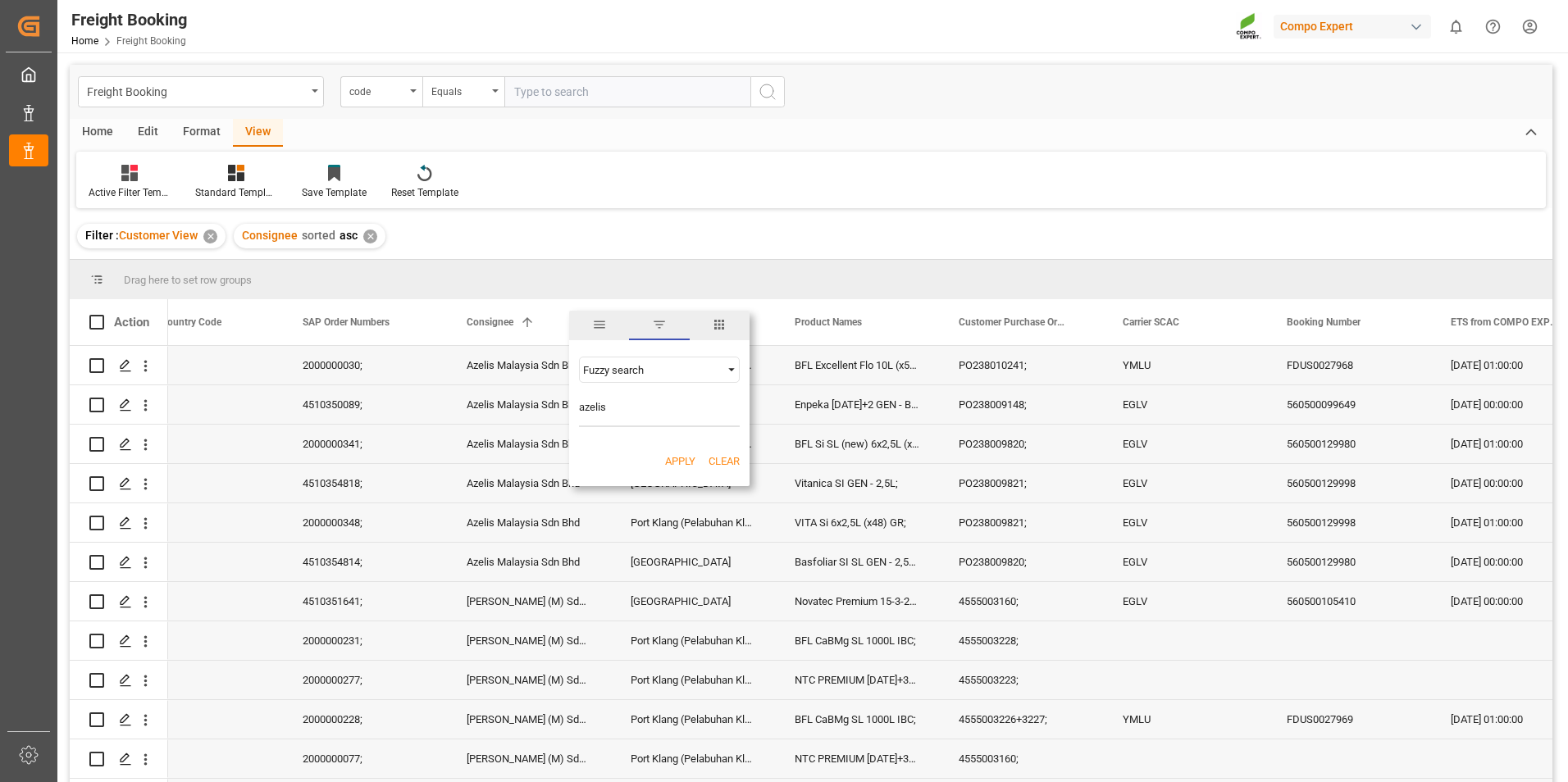 type on "azelis" 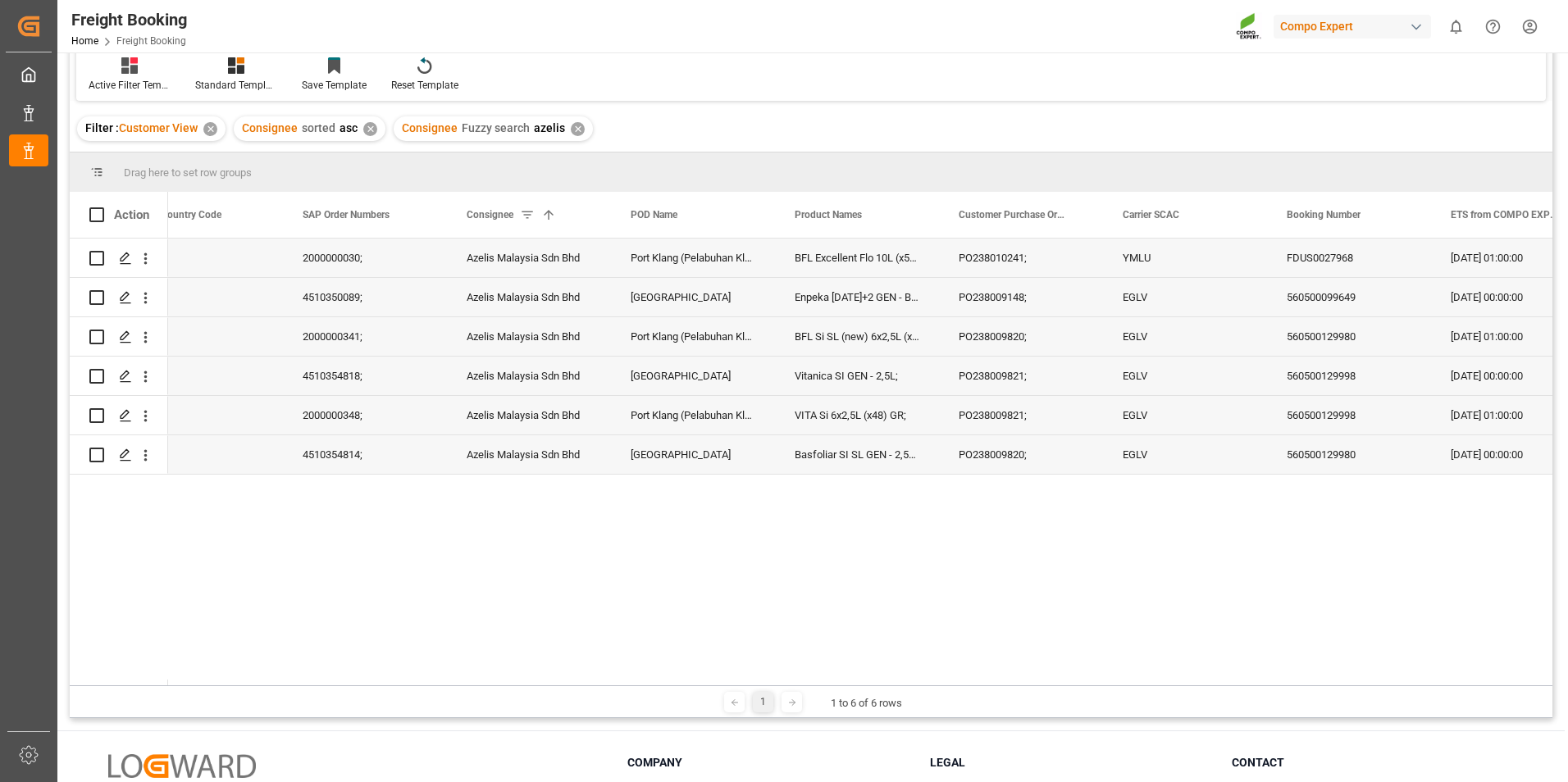 scroll, scrollTop: 82, scrollLeft: 0, axis: vertical 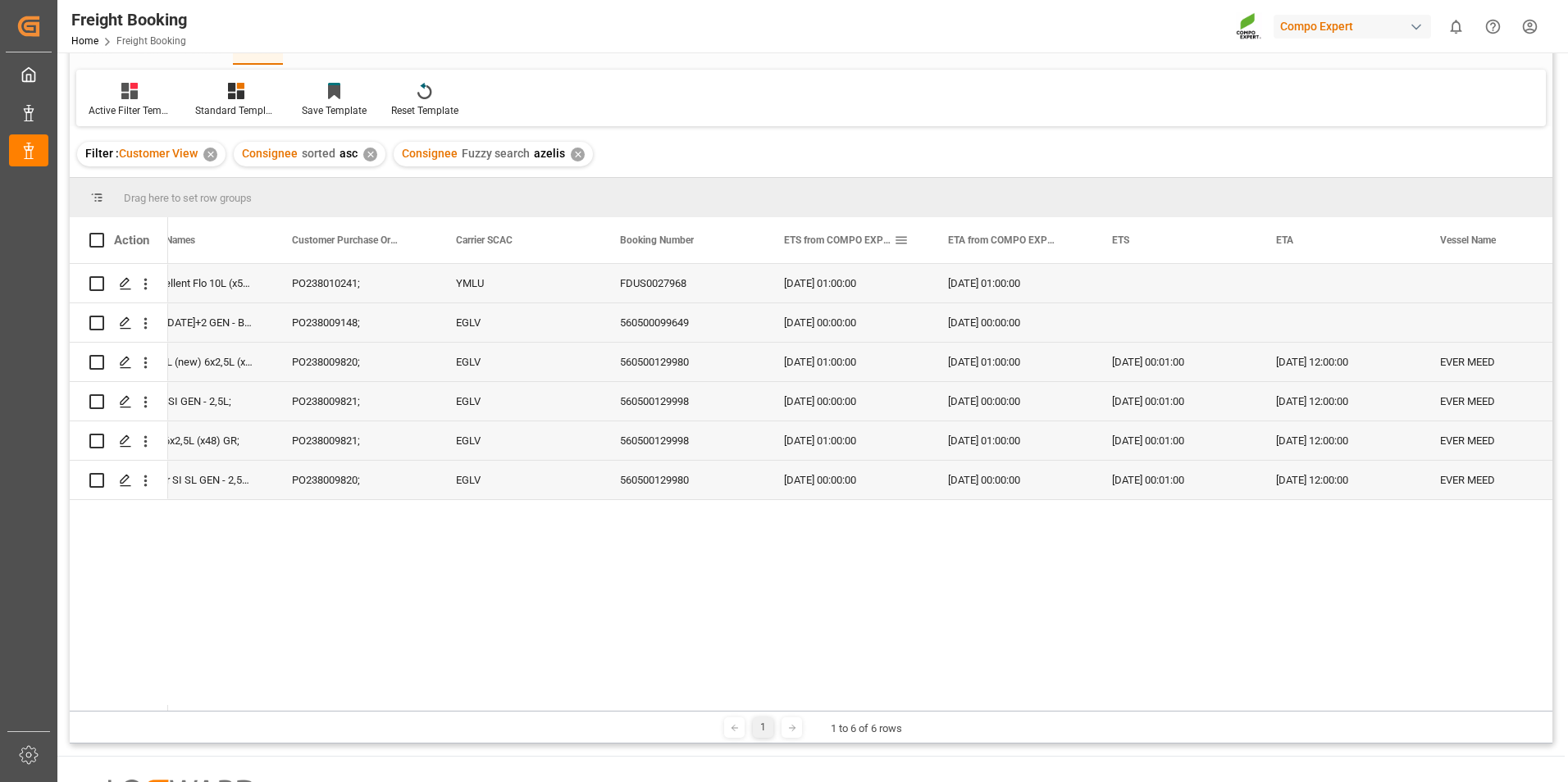 click on "ETS from COMPO EXPERT" at bounding box center [839, 240] 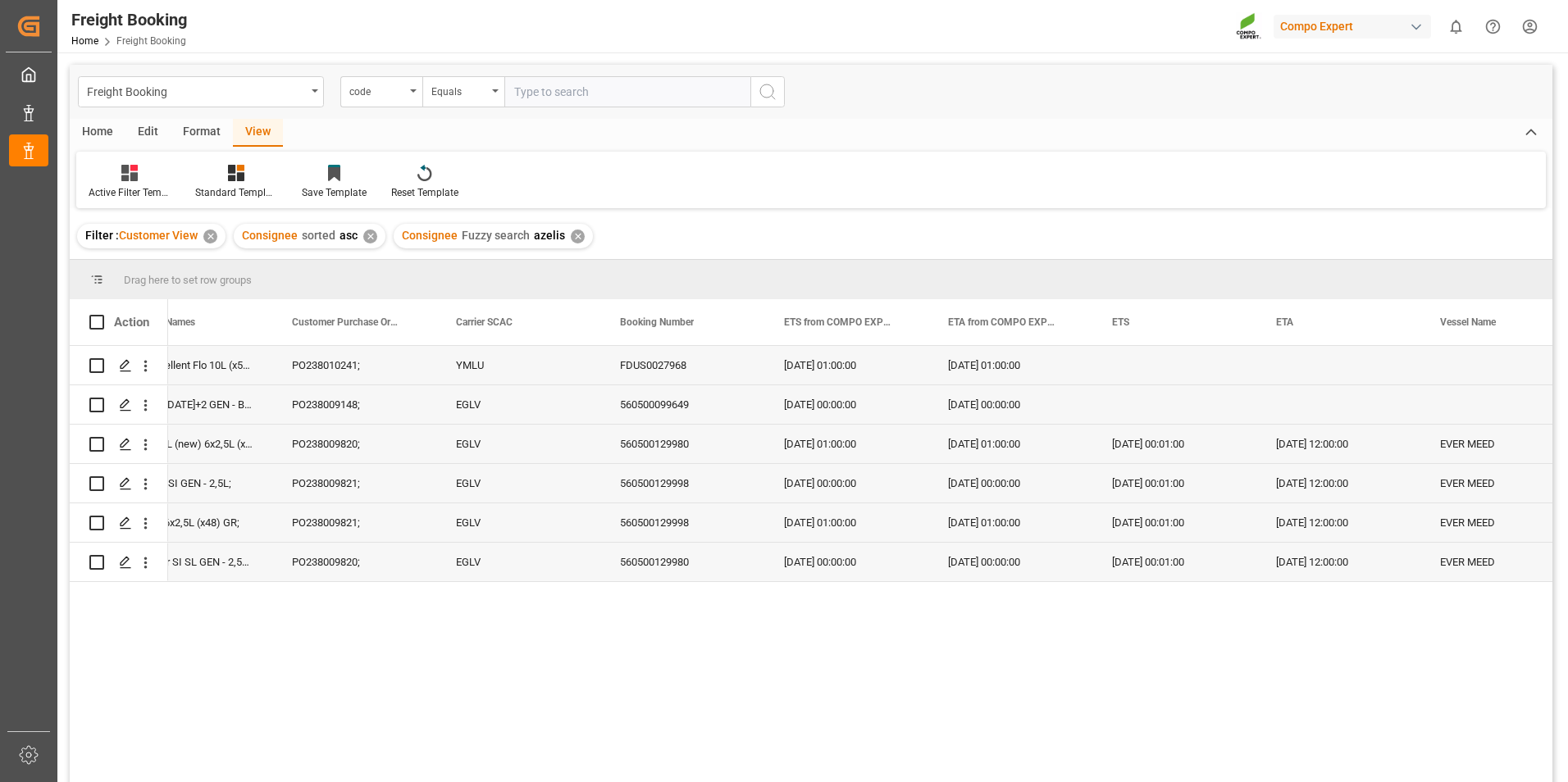 scroll, scrollTop: 82, scrollLeft: 0, axis: vertical 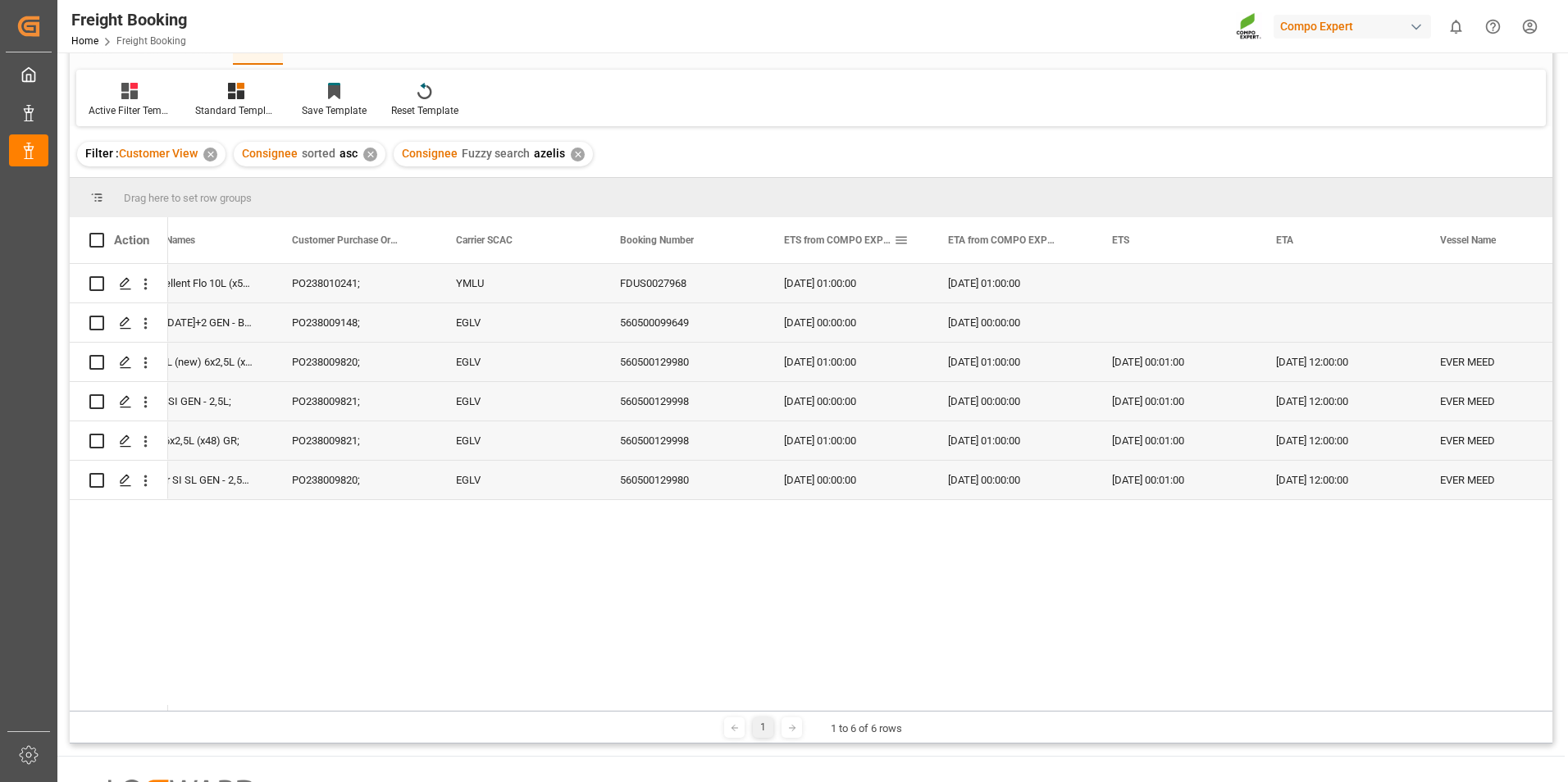 click at bounding box center (901, 240) 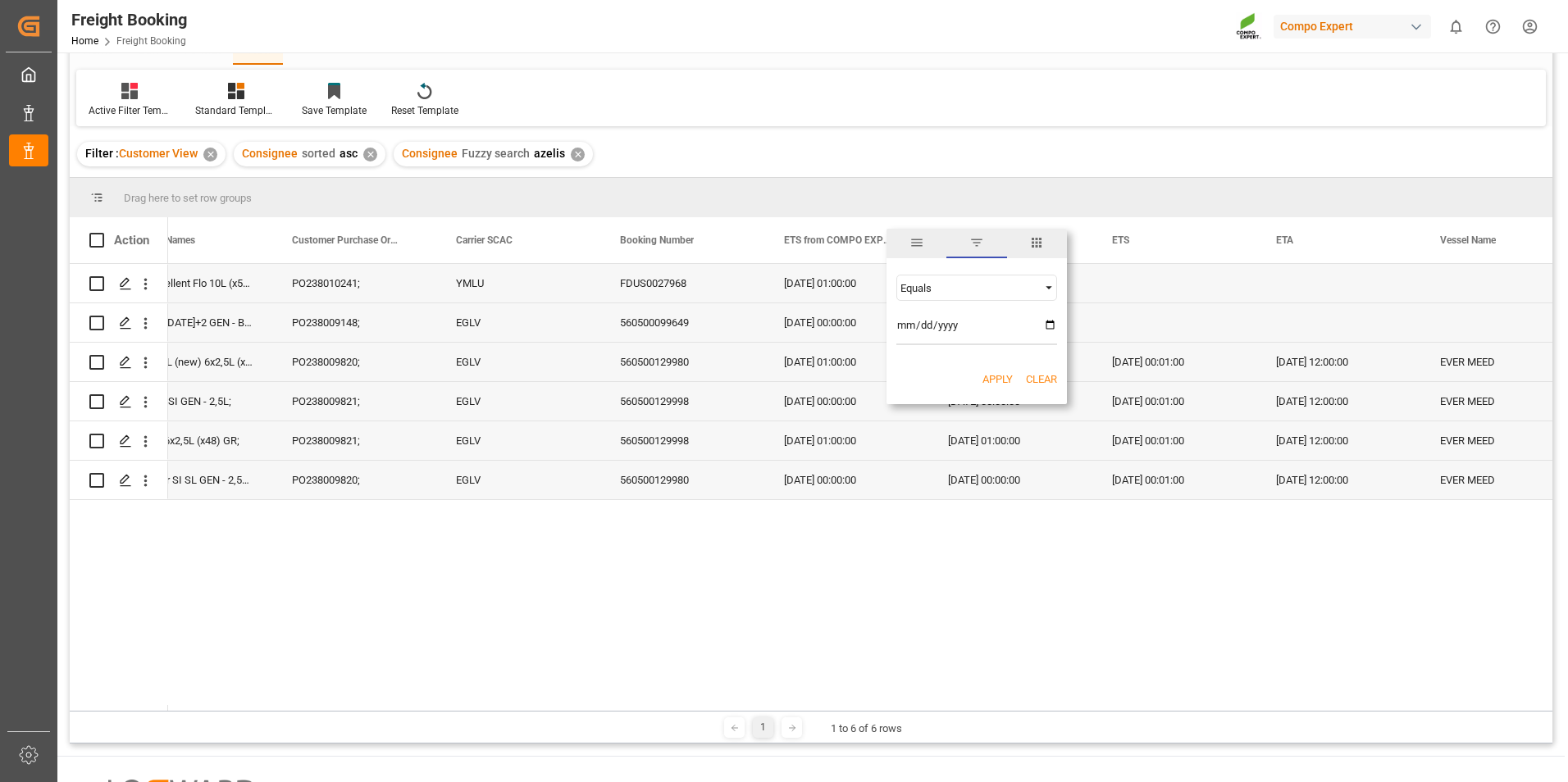 click on "Equals" at bounding box center (969, 288) 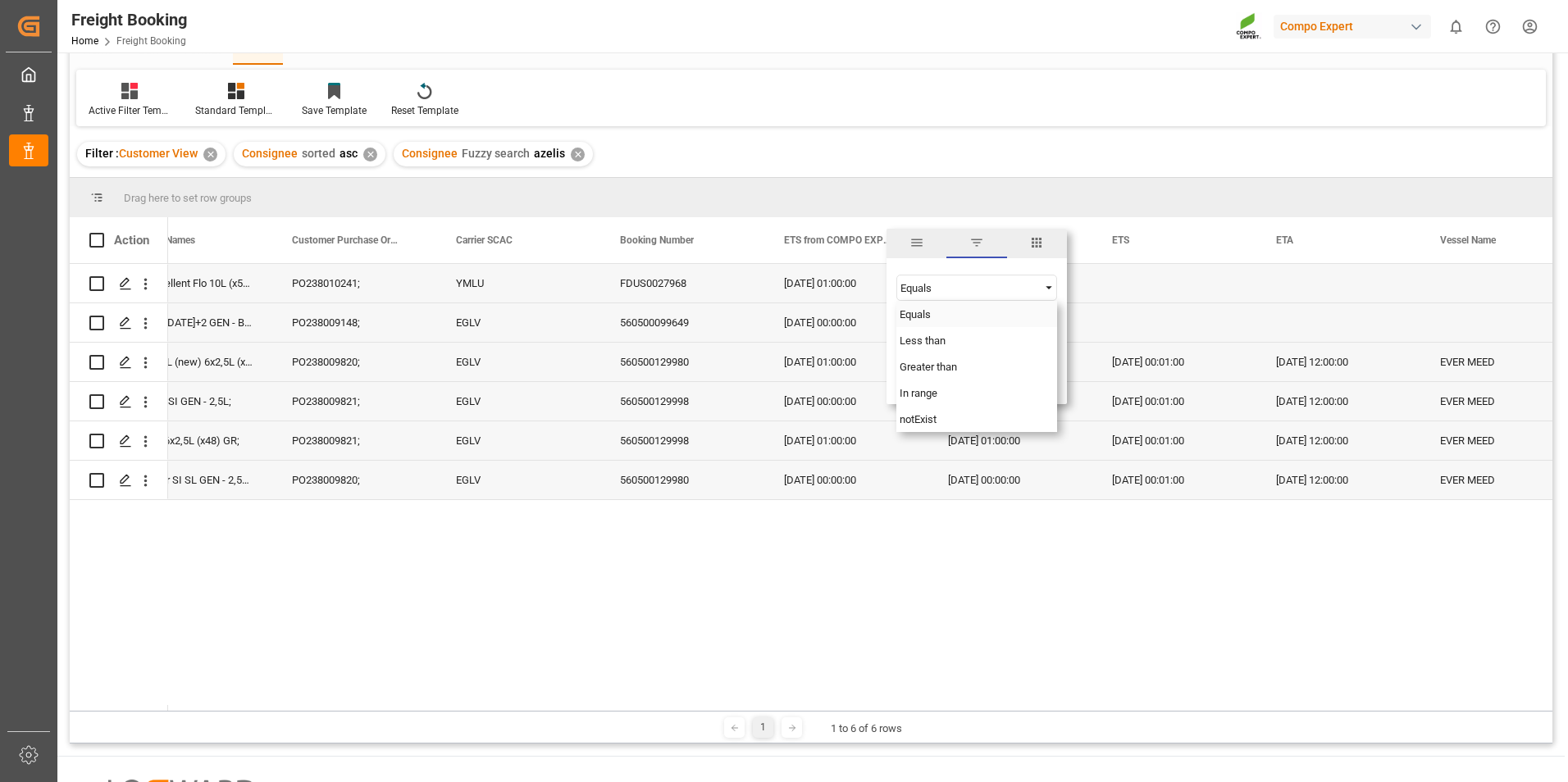 click on "Equals" at bounding box center (969, 288) 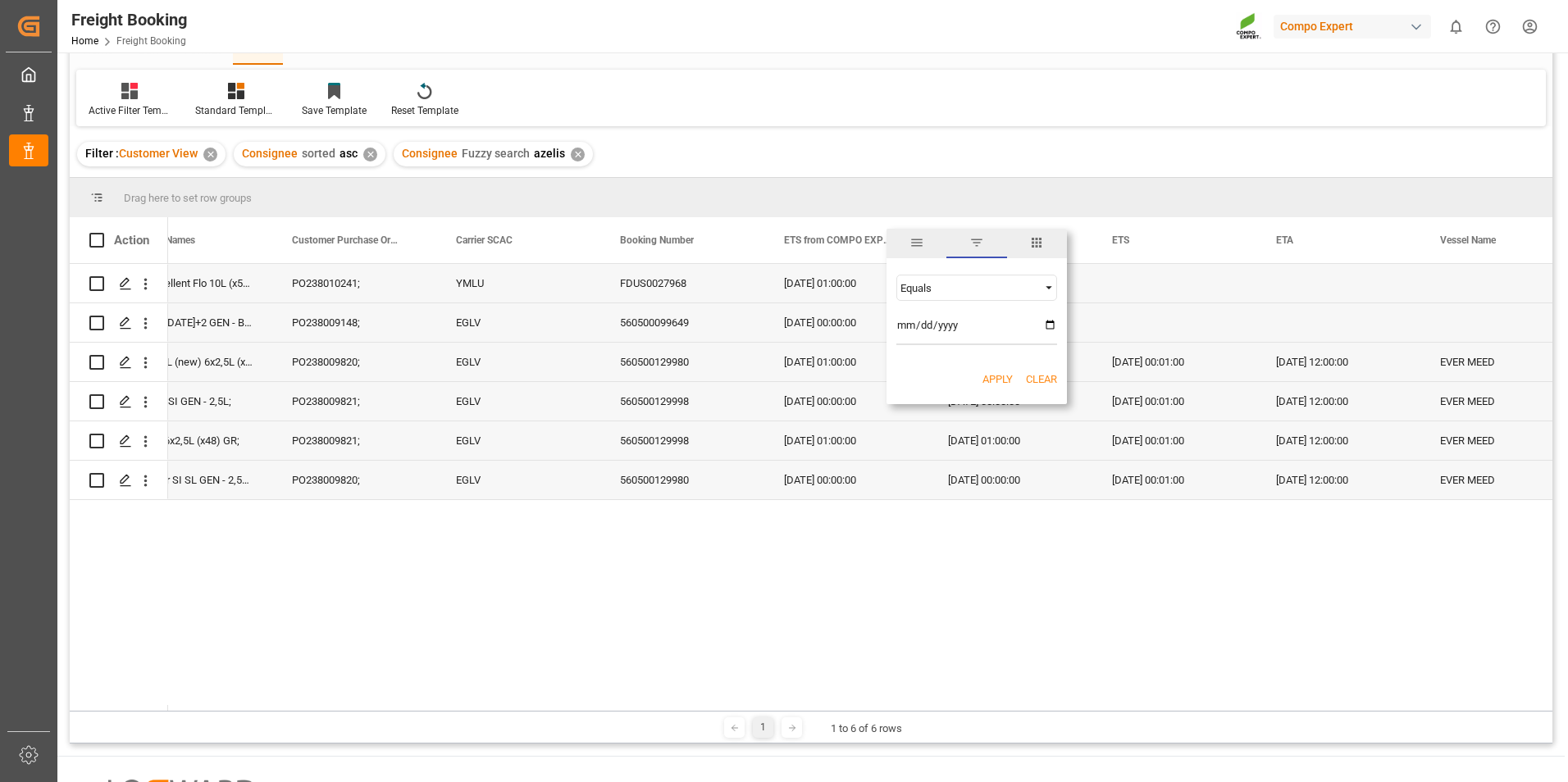 click at bounding box center (916, 243) 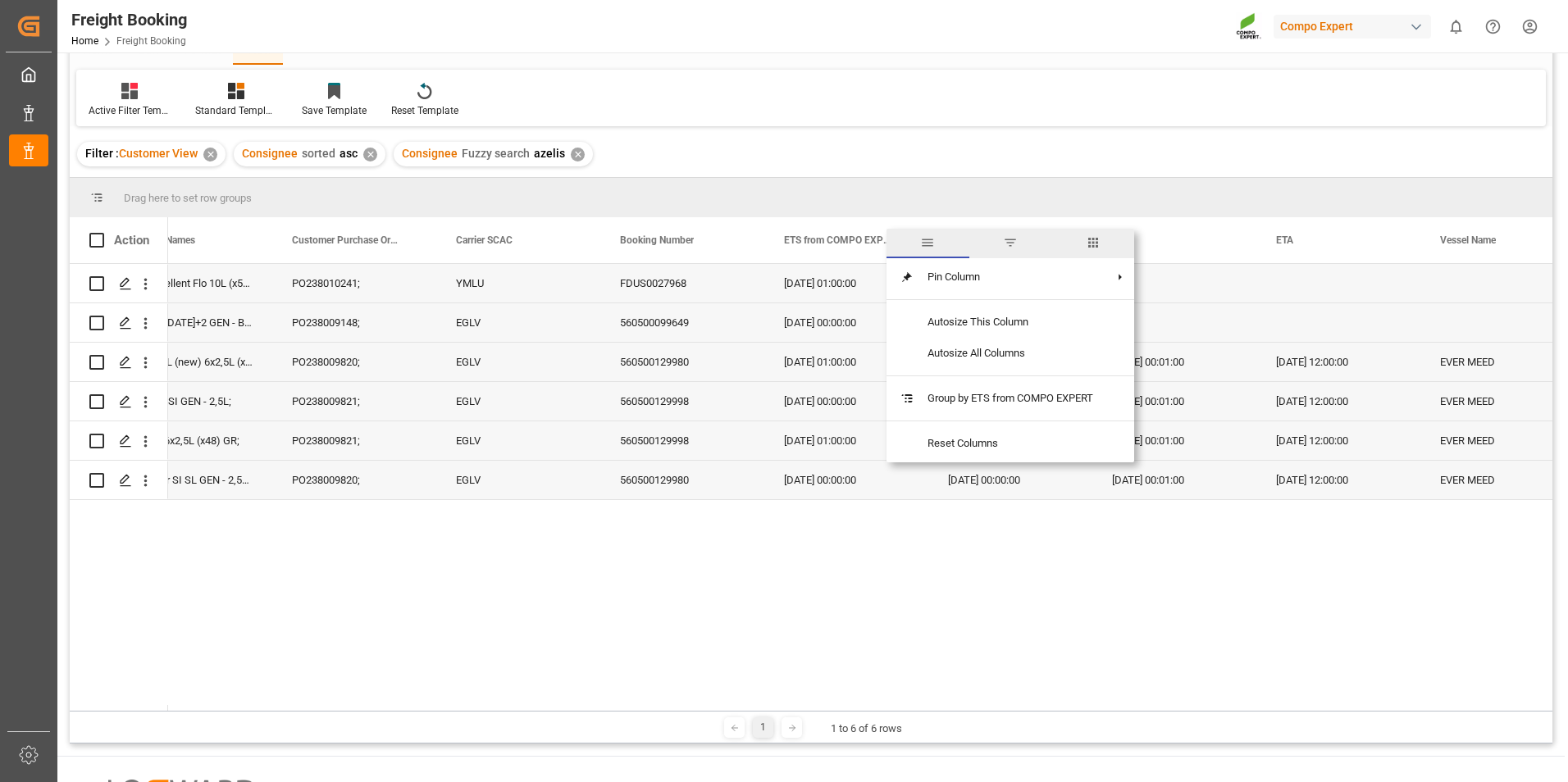 click at bounding box center [1092, 243] 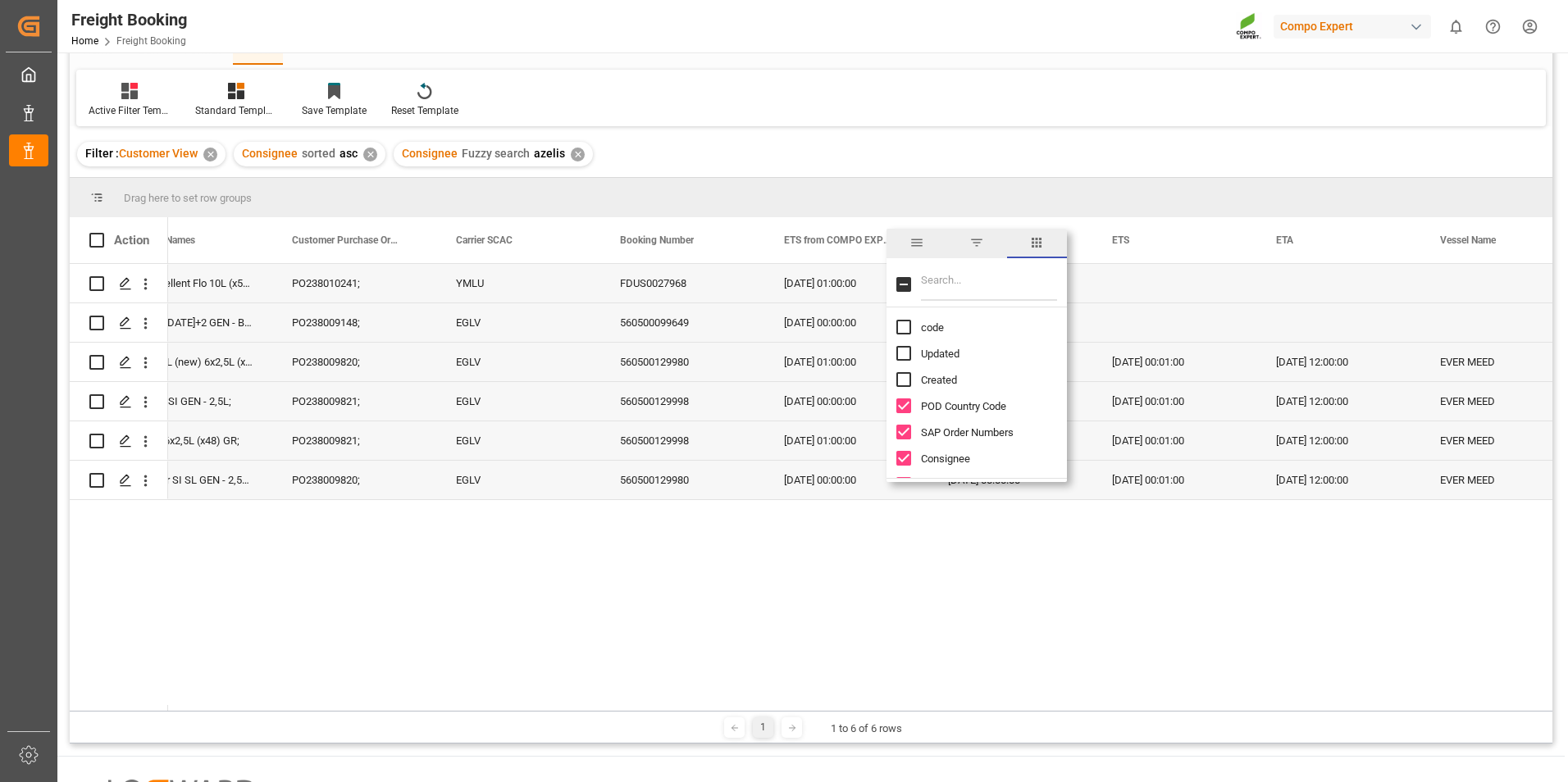 click at bounding box center [917, 243] 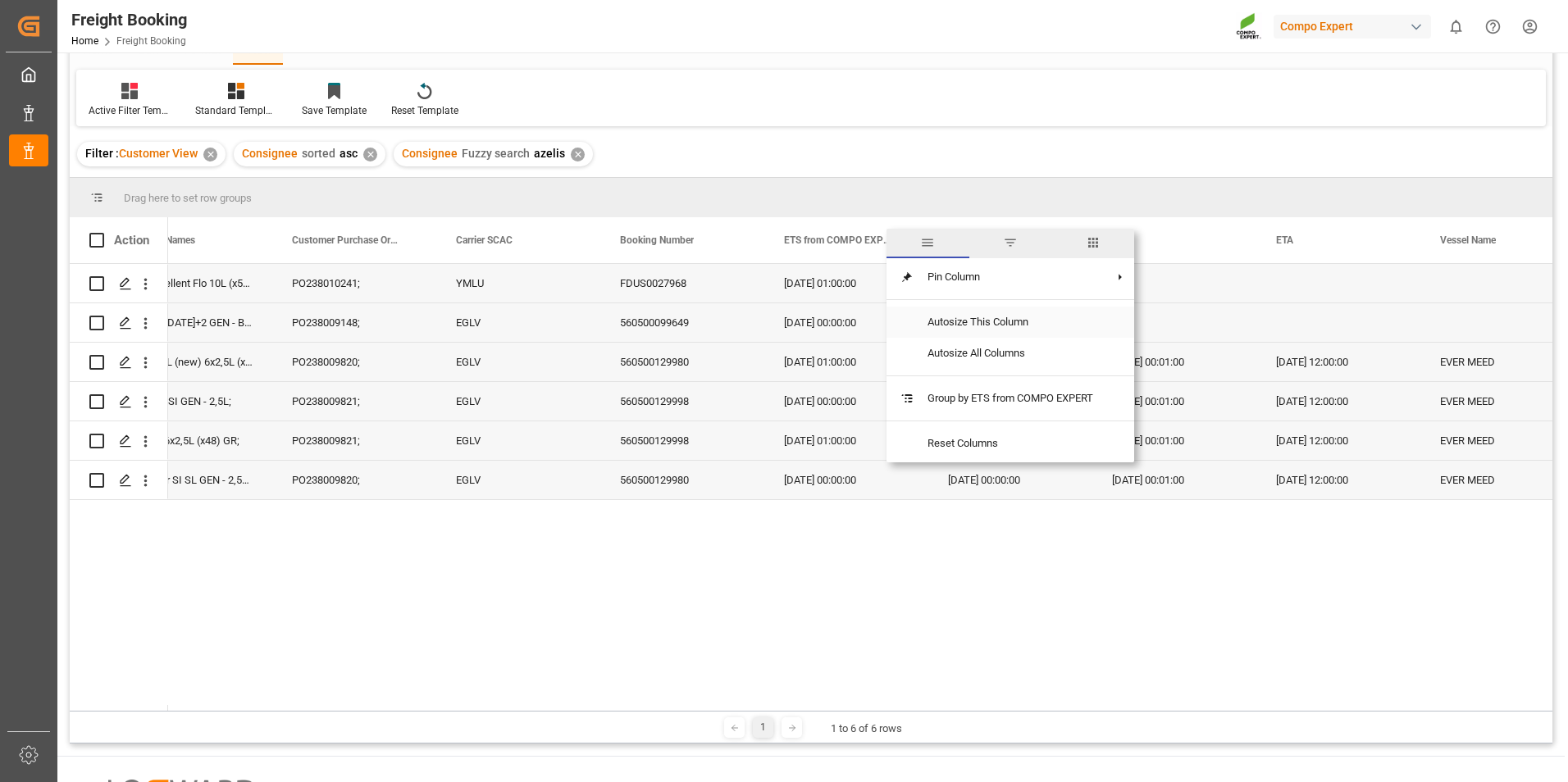 click on "Autosize This Column" at bounding box center (1010, 322) 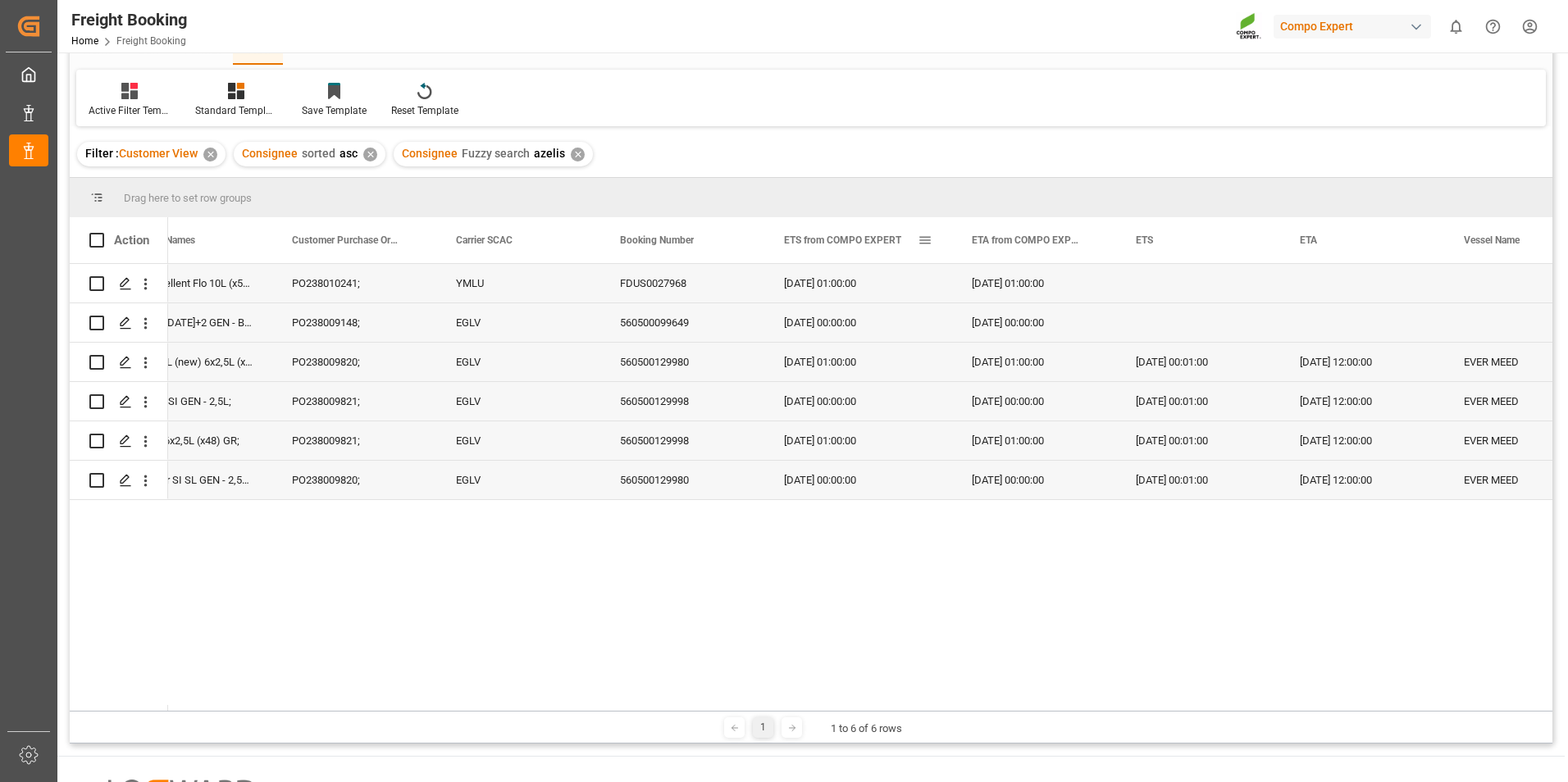 click on "ETS from COMPO EXPERT" at bounding box center [842, 240] 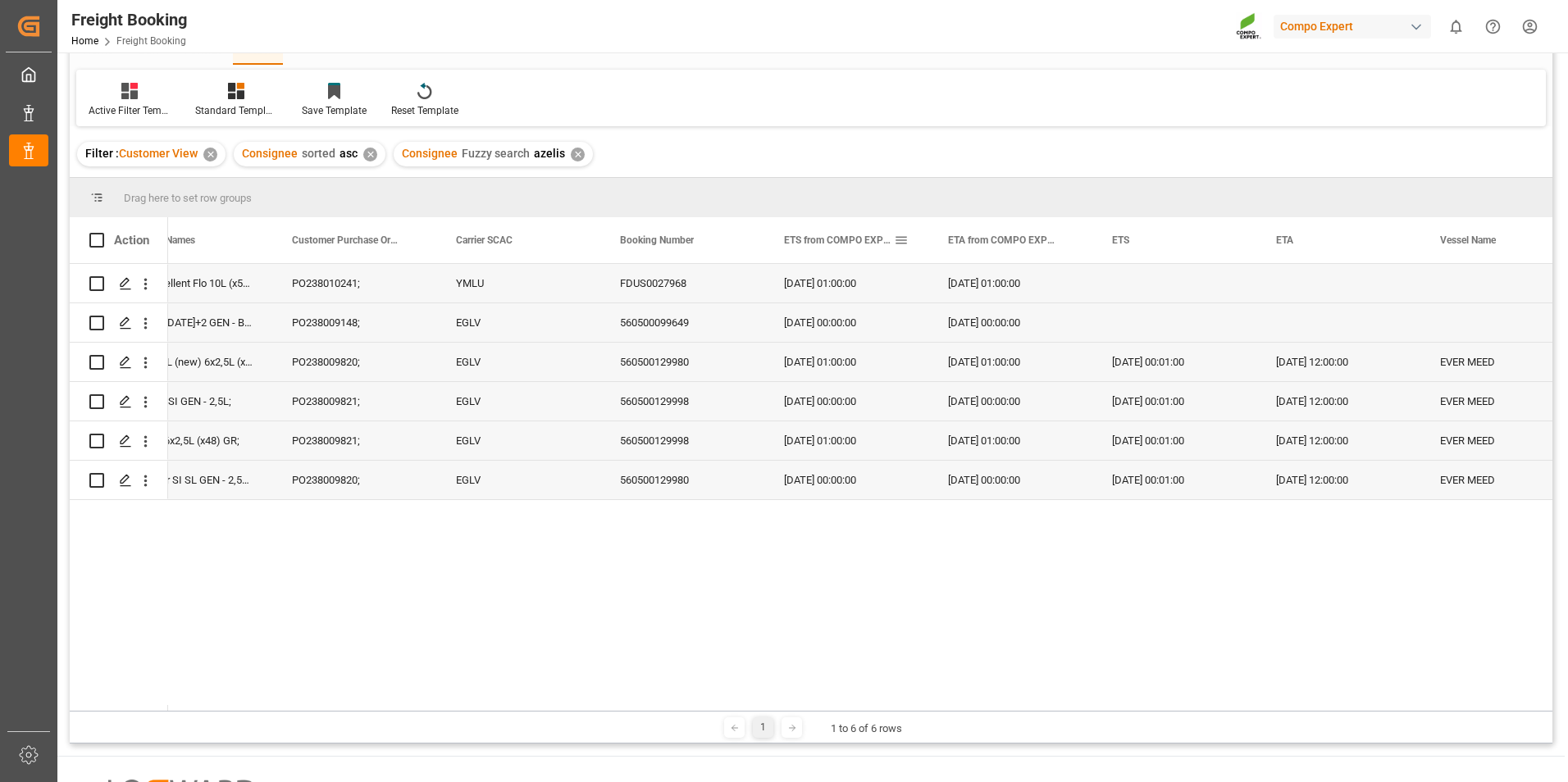 click on "ETS from COMPO EXPERT" at bounding box center [846, 240] 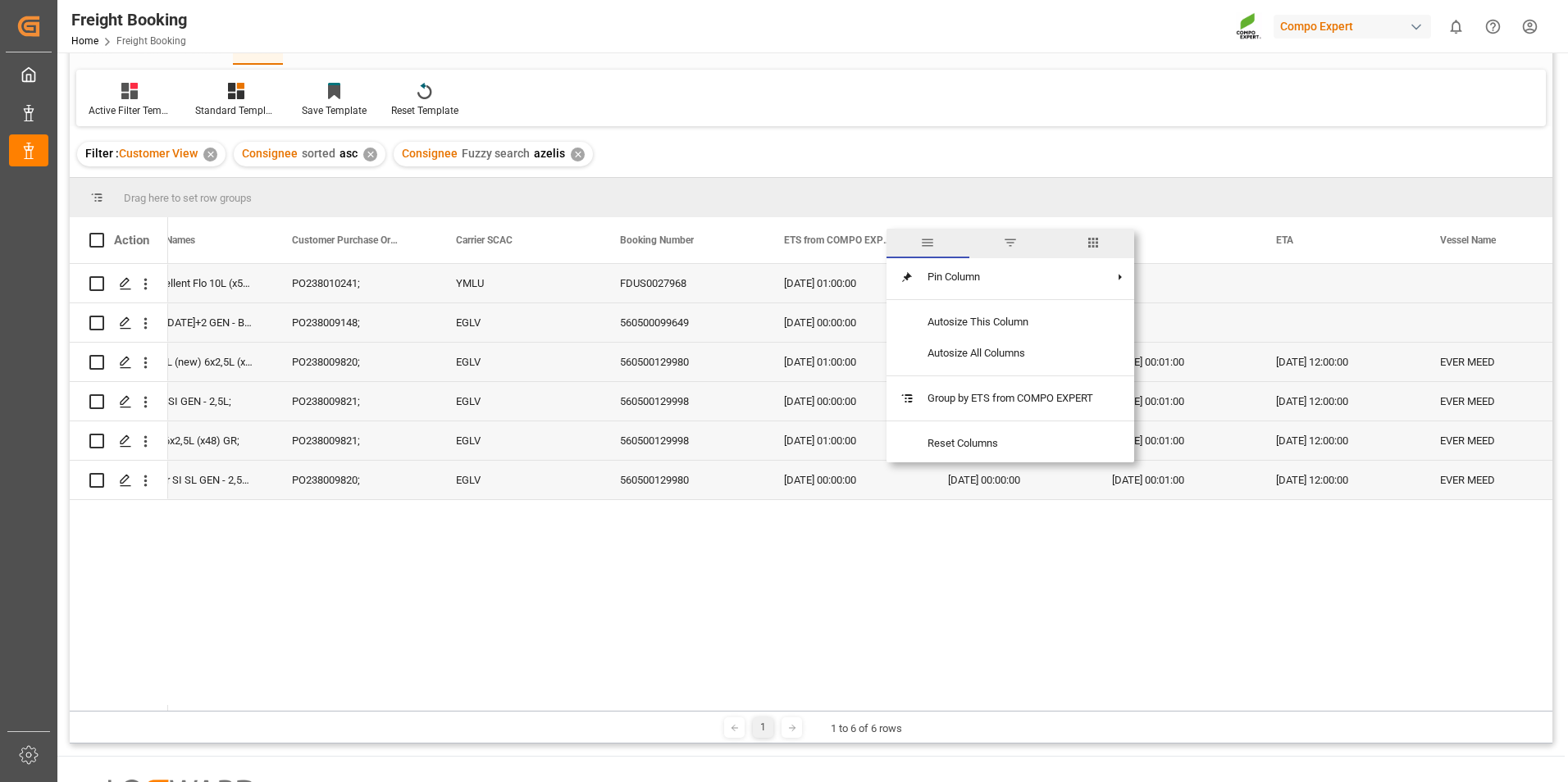 click at bounding box center (1010, 243) 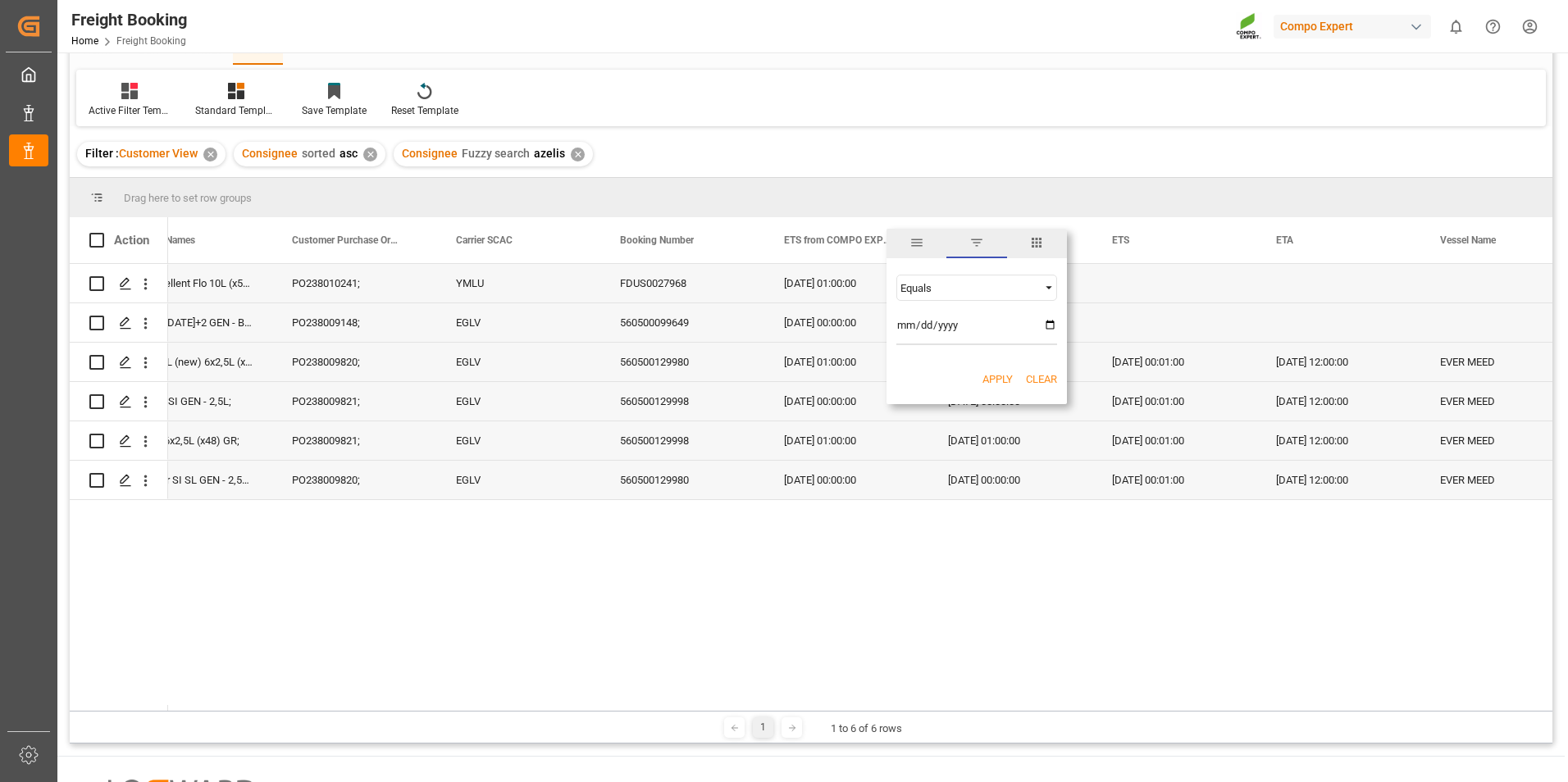 click on "Equals" at bounding box center [969, 288] 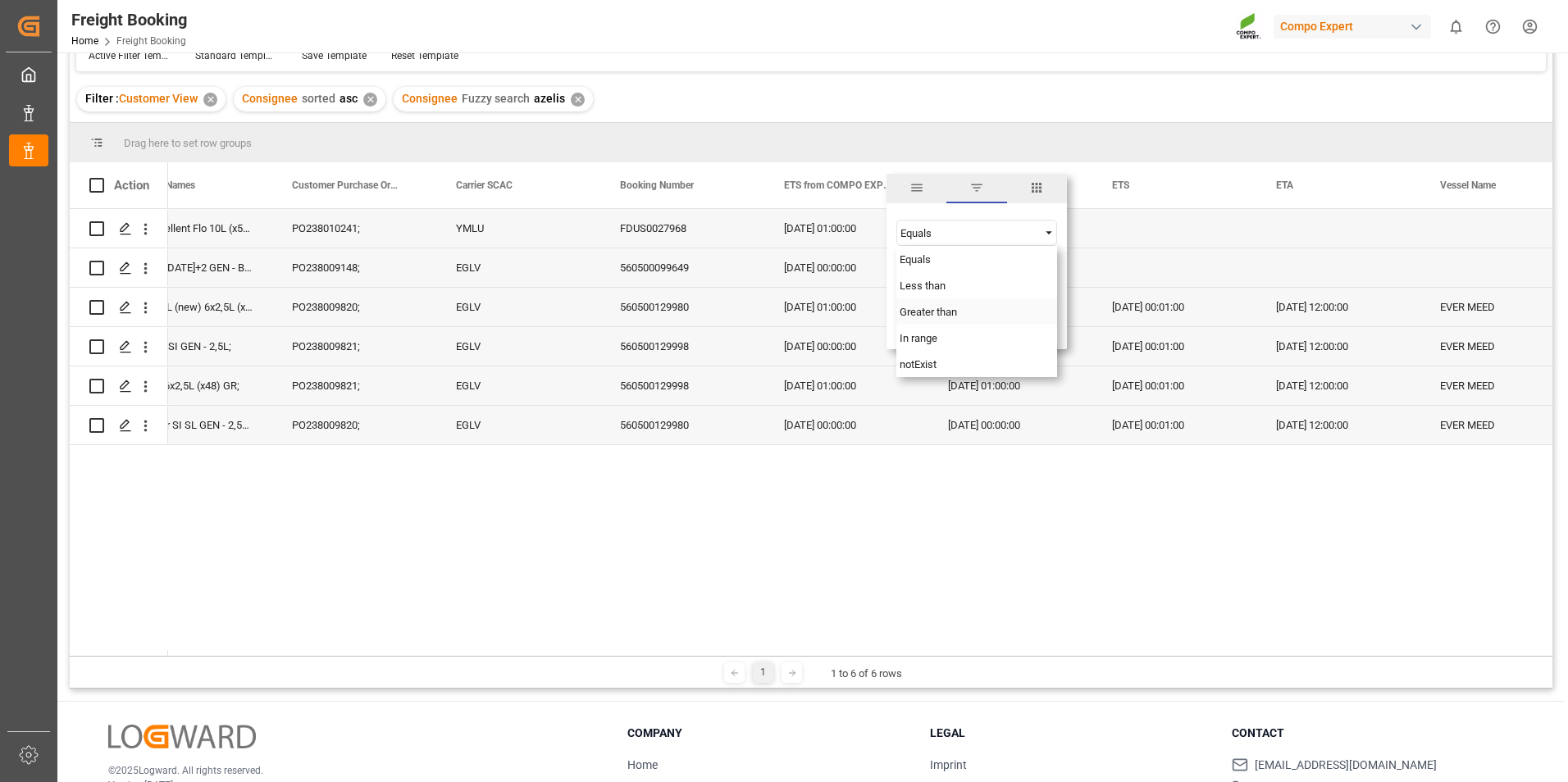 scroll, scrollTop: 164, scrollLeft: 0, axis: vertical 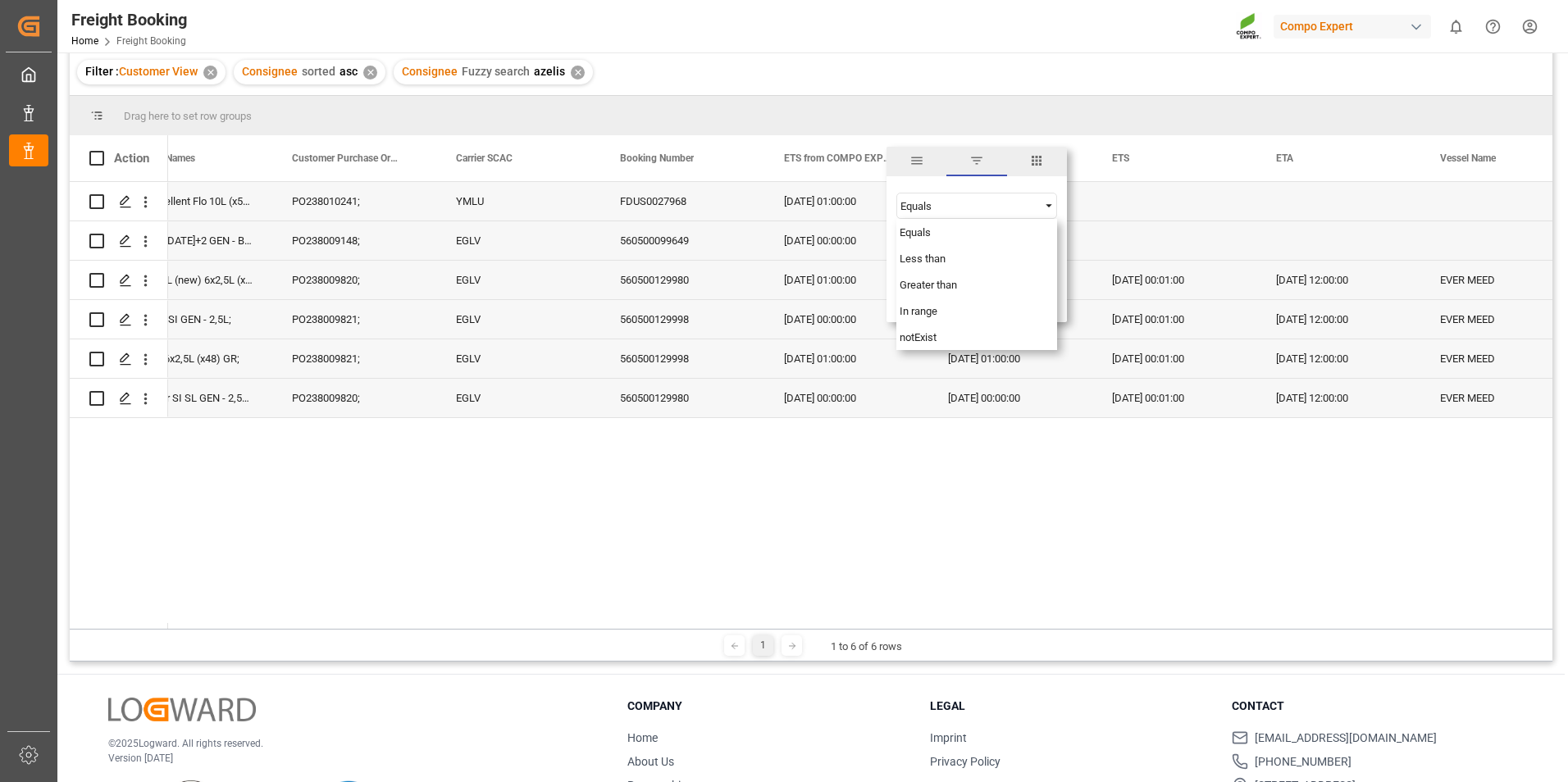 click at bounding box center [977, 161] 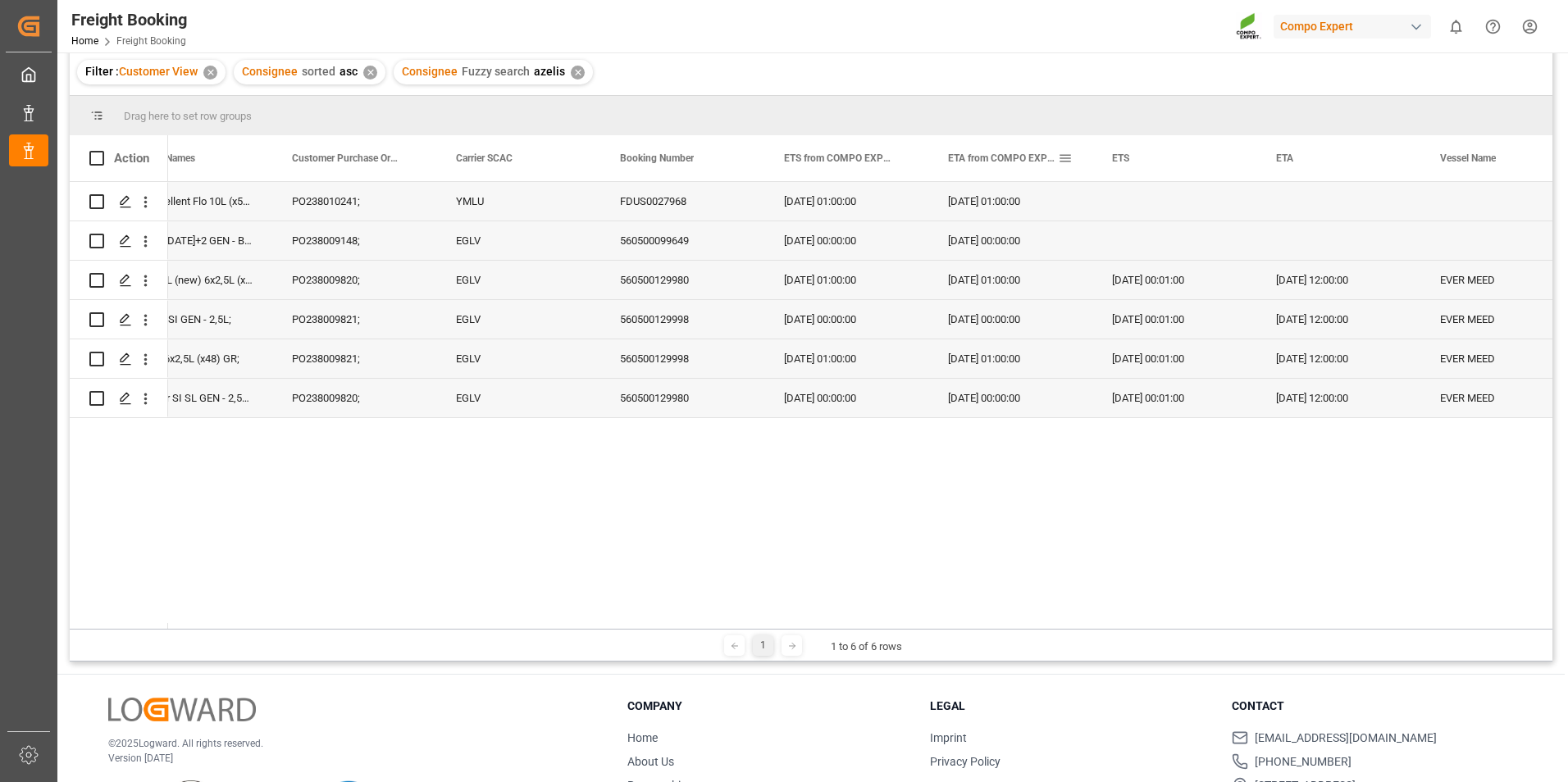 click on "ETA from COMPO EXPERT" at bounding box center (1003, 158) 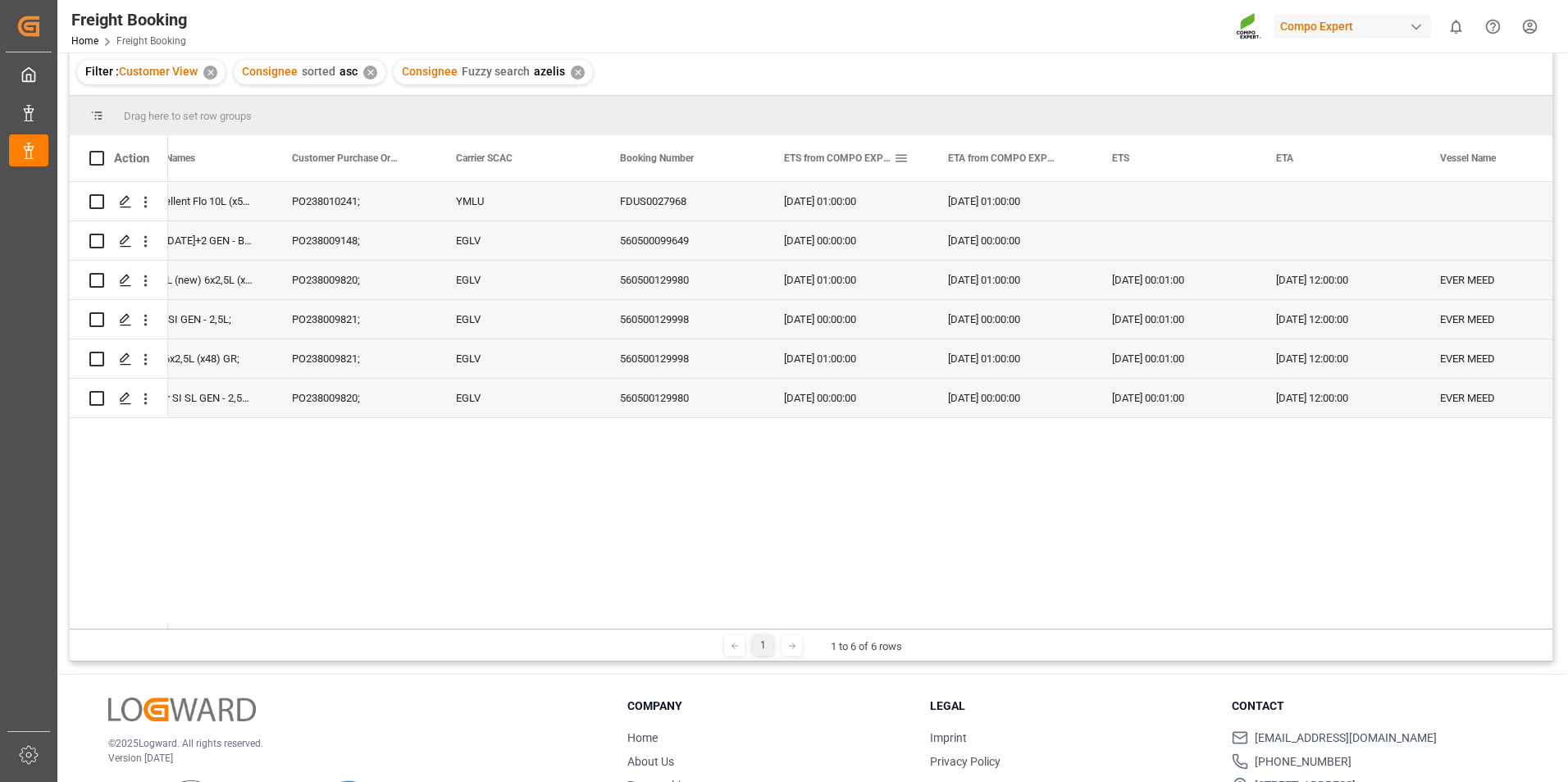 click at bounding box center [901, 158] 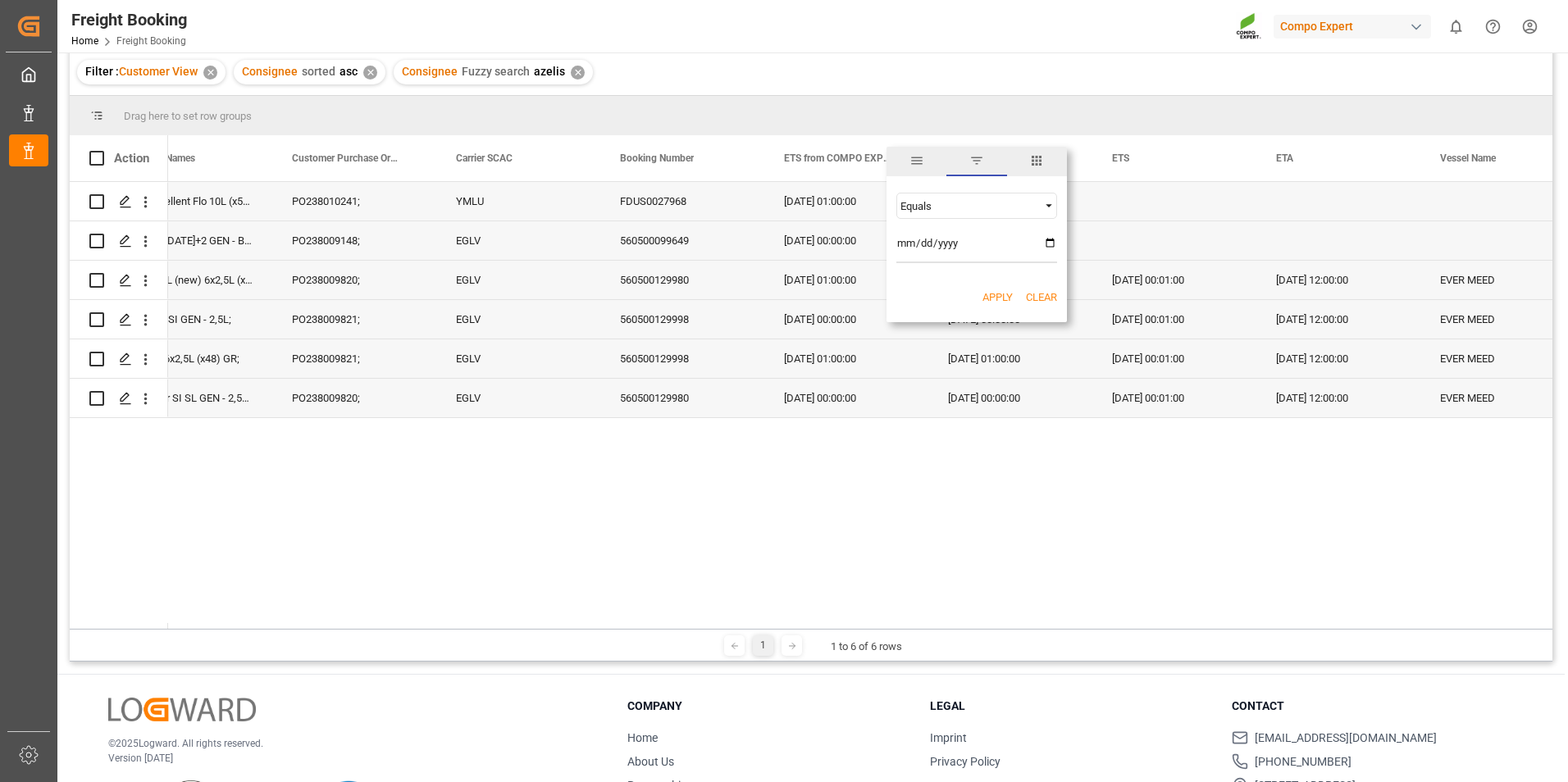 click on "Equals" at bounding box center [969, 206] 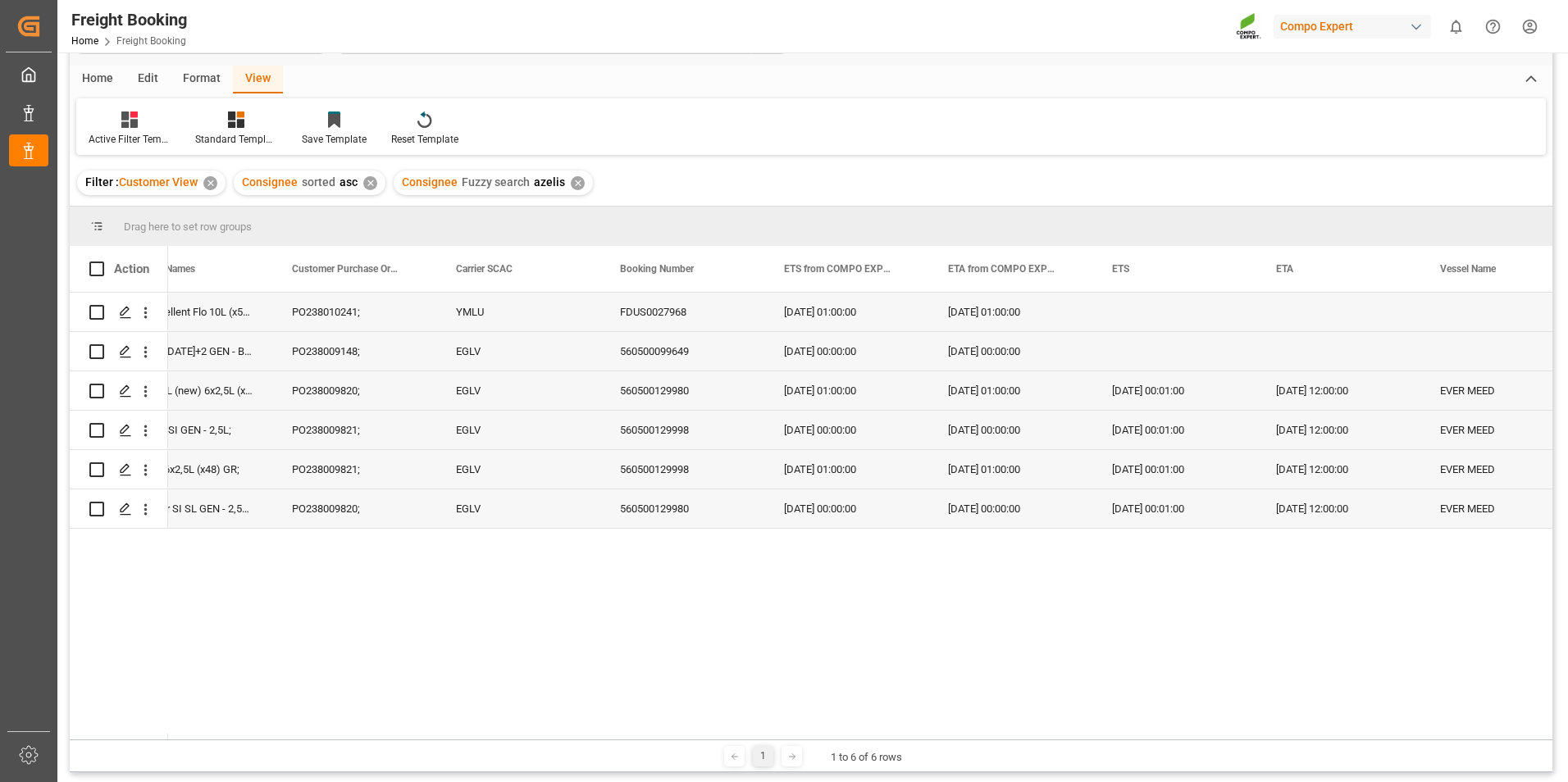 scroll, scrollTop: 82, scrollLeft: 0, axis: vertical 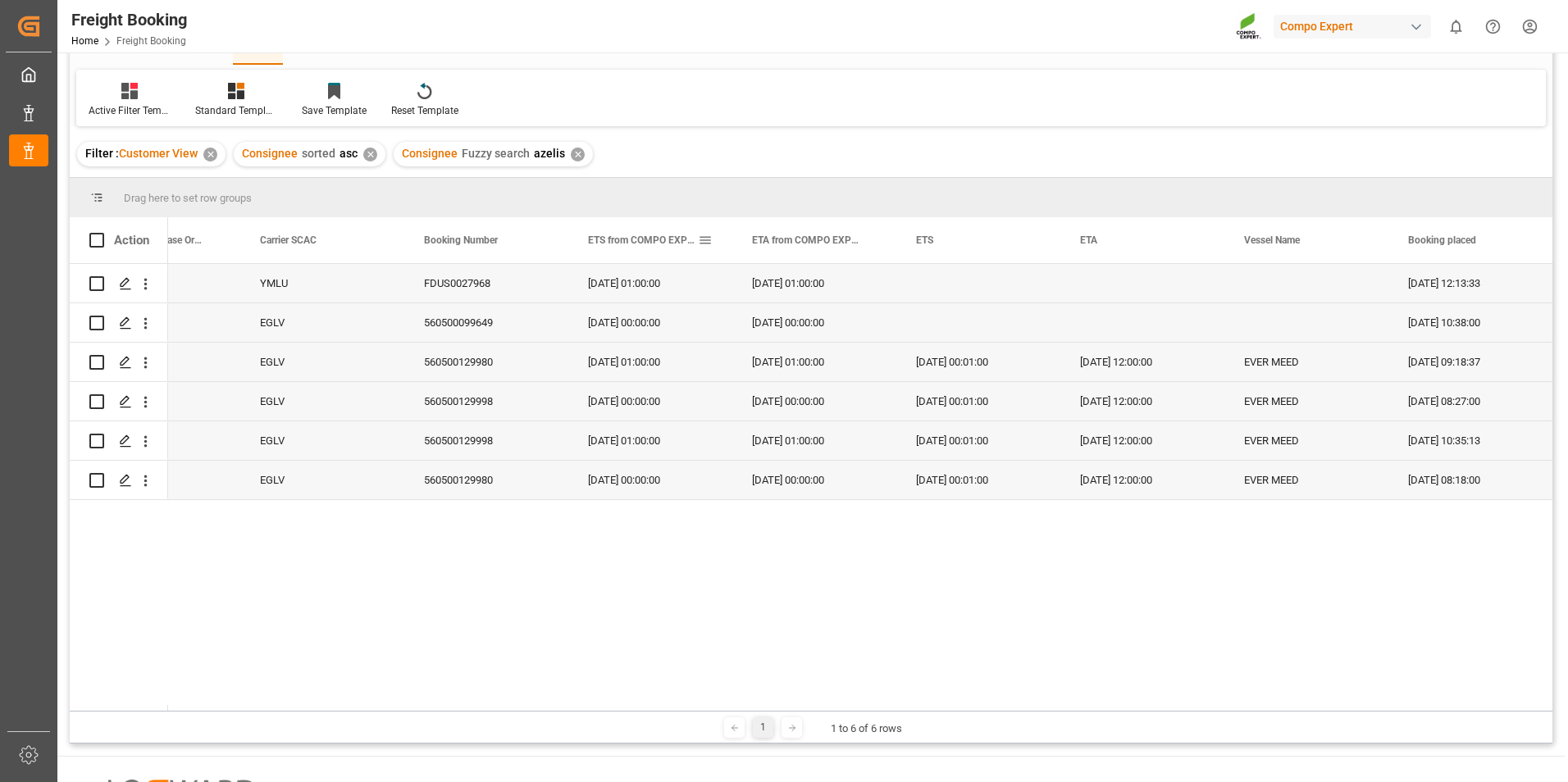 click on "ETS from COMPO EXPERT" at bounding box center (643, 240) 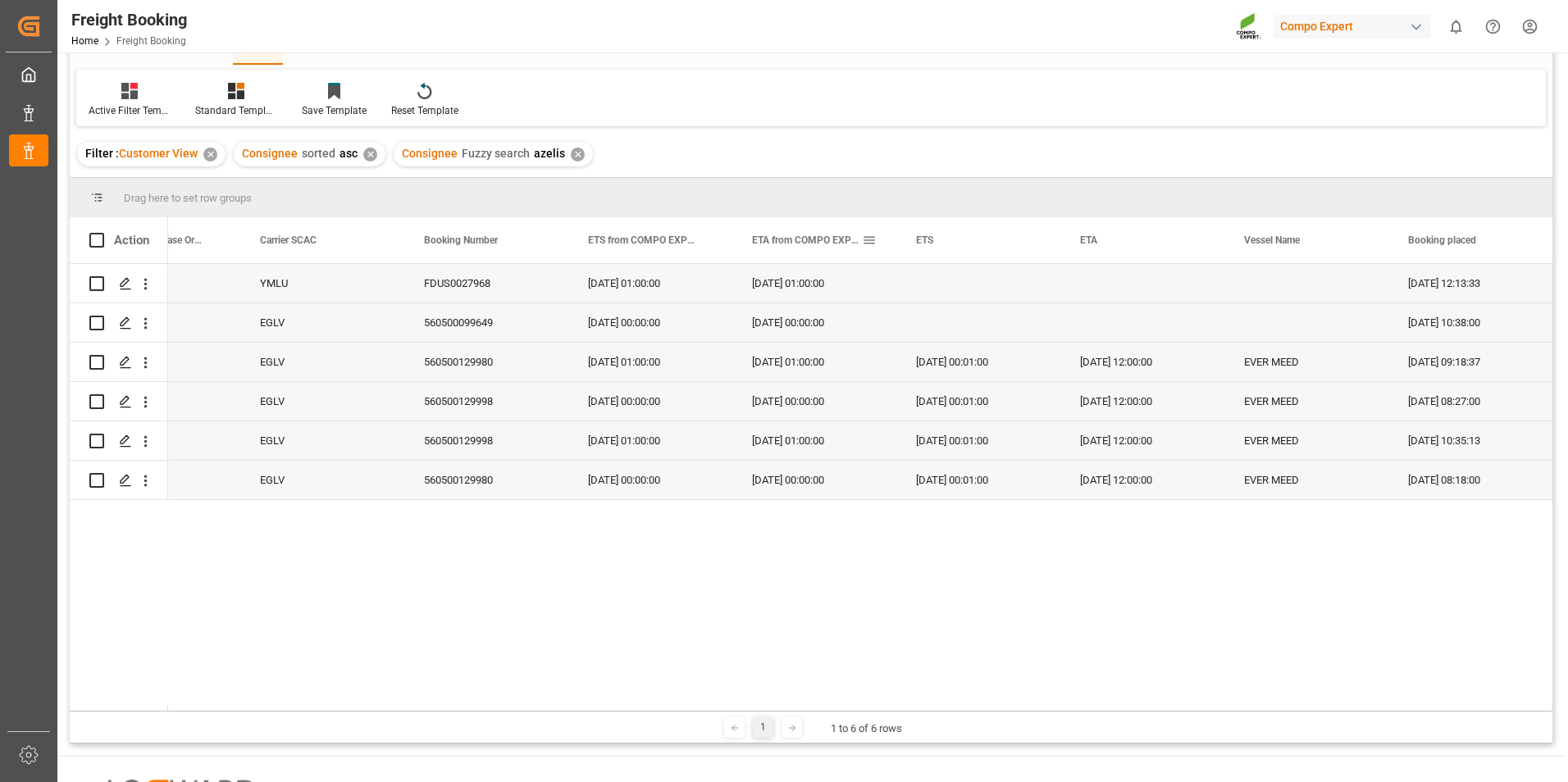click at bounding box center [869, 240] 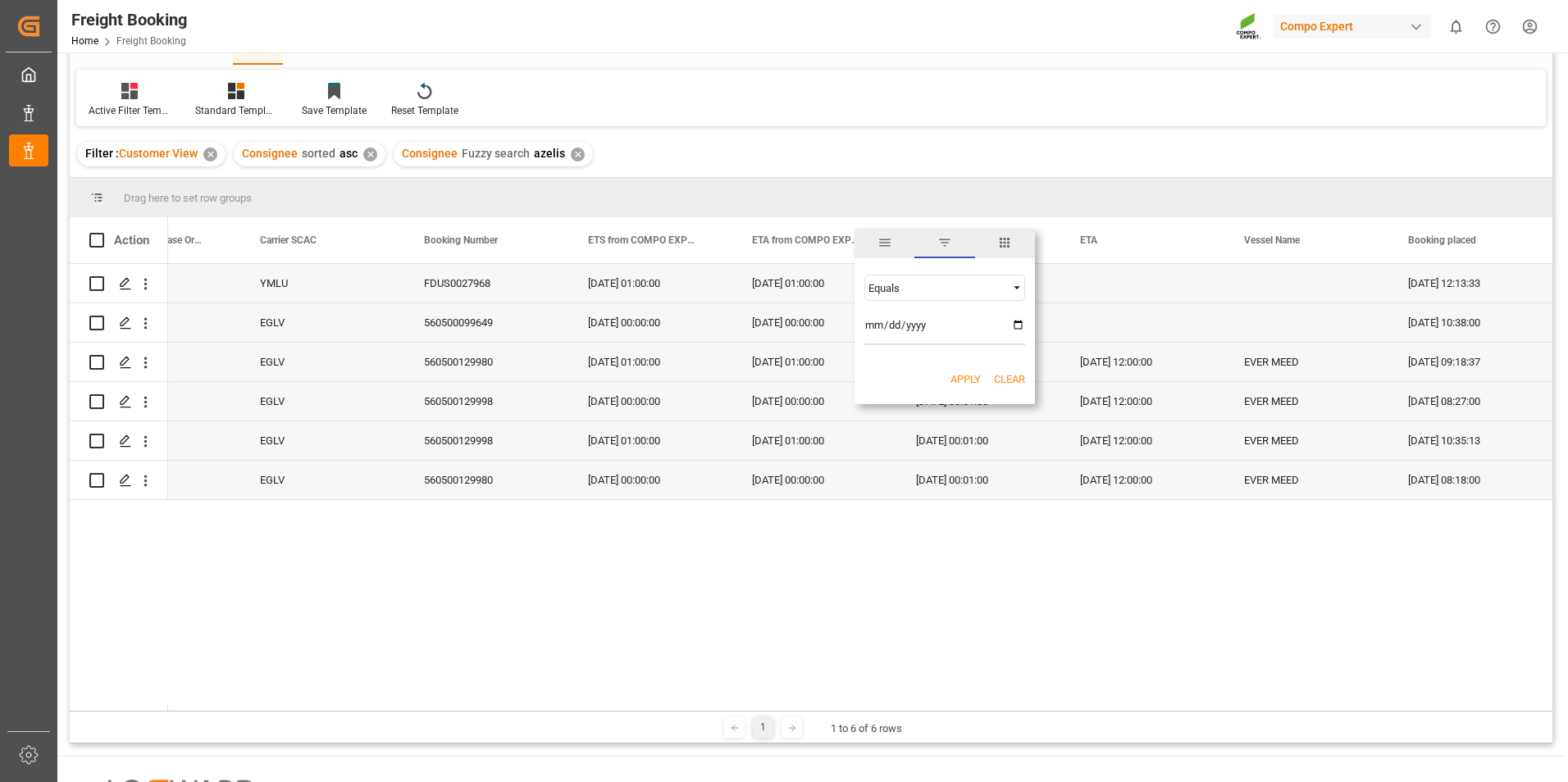 click on "BFL Excellent Flo 10L (x50) WW (LS);  PO238010241;  YMLU FDUS0027968 [DATE] 01:00:00 [DATE] 01:00:00 [DATE] 12:13:33 Enpeka [DATE]+2 GEN - BULK -;  PO238009148;  EGLV 560500099649 [DATE] 00:00:00 [DATE] 00:00:00 [DATE] 10:38:00 BFL Si SL (new) 6x2,5L (x48) IT;VITA Si 6x2,5L (x48) GR;  PO238009820;  EGLV 560500129980 [DATE] 01:00:00 [DATE] 01:00:00 [DATE] 00:01:00 [DATE] 12:00:00 EVER MEED [DATE] 09:18:37 Vitanica SI GEN - 2,5L;  PO238009821;  EGLV 560500129998 [DATE] 00:00:00 [DATE] 00:00:00 [DATE] 00:01:00 [DATE] 12:00:00 EVER MEED [DATE] 08:27:00 VITA Si 6x2,5L (x48) GR;  PO238009821;  EGLV 560500129998 [DATE] 01:00:00 [DATE] 01:00:00 [DATE] 00:01:00 [DATE] 12:00:00 EVER MEED [DATE] 10:35:13 Basfoliar SI SL GEN  - 2,5L CANS;Vitanica SI GEN  - 2,5L CANS;  PO238009820;  EGLV 560500129980 [DATE] 00:00:00 [DATE] 00:00:00 [DATE] 00:01:00 [DATE] 12:00:00 EVER MEED [DATE] 08:18:00" at bounding box center [860, 487] 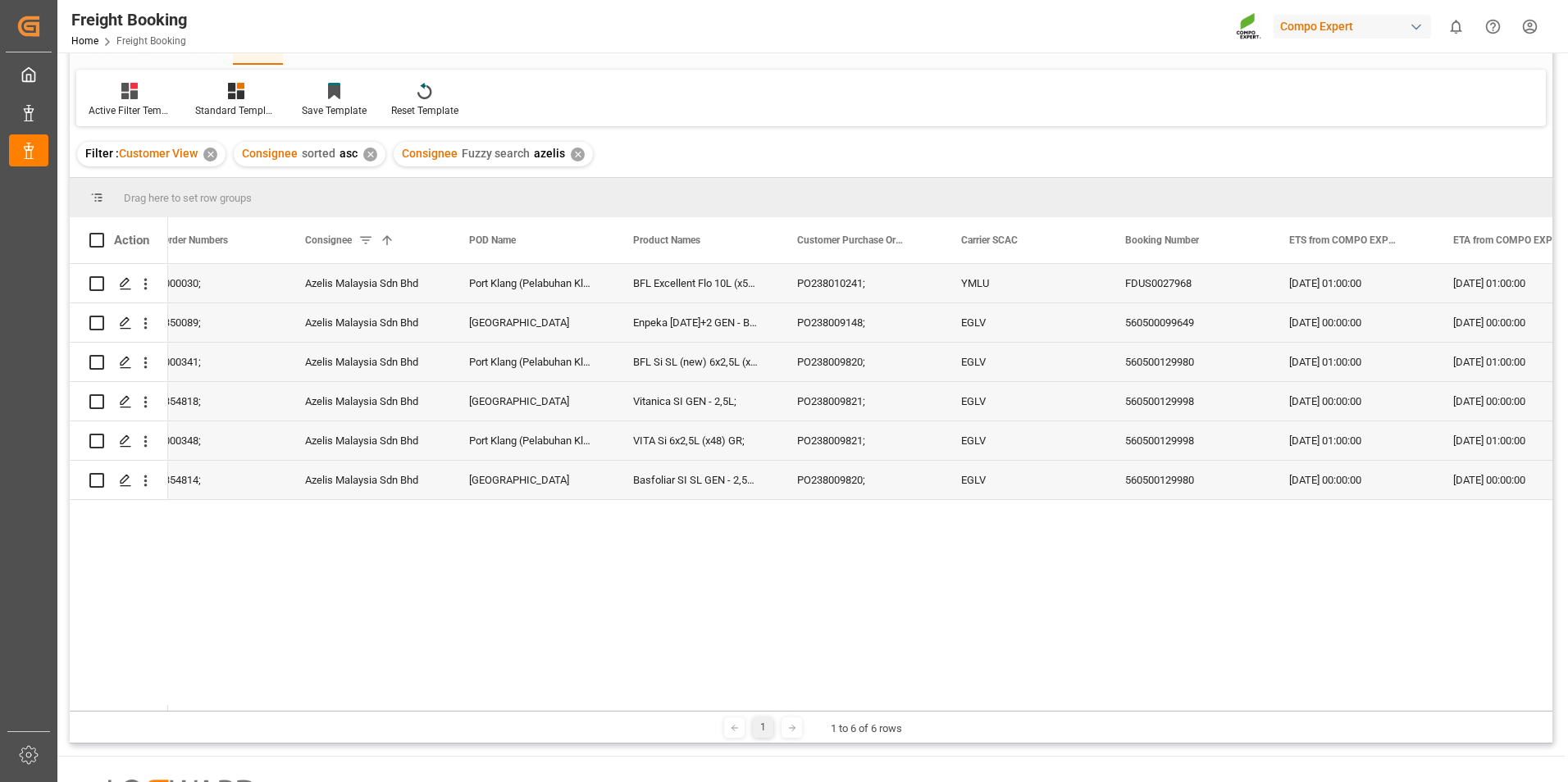 drag, startPoint x: 512, startPoint y: 730, endPoint x: 458, endPoint y: 734, distance: 54.147945 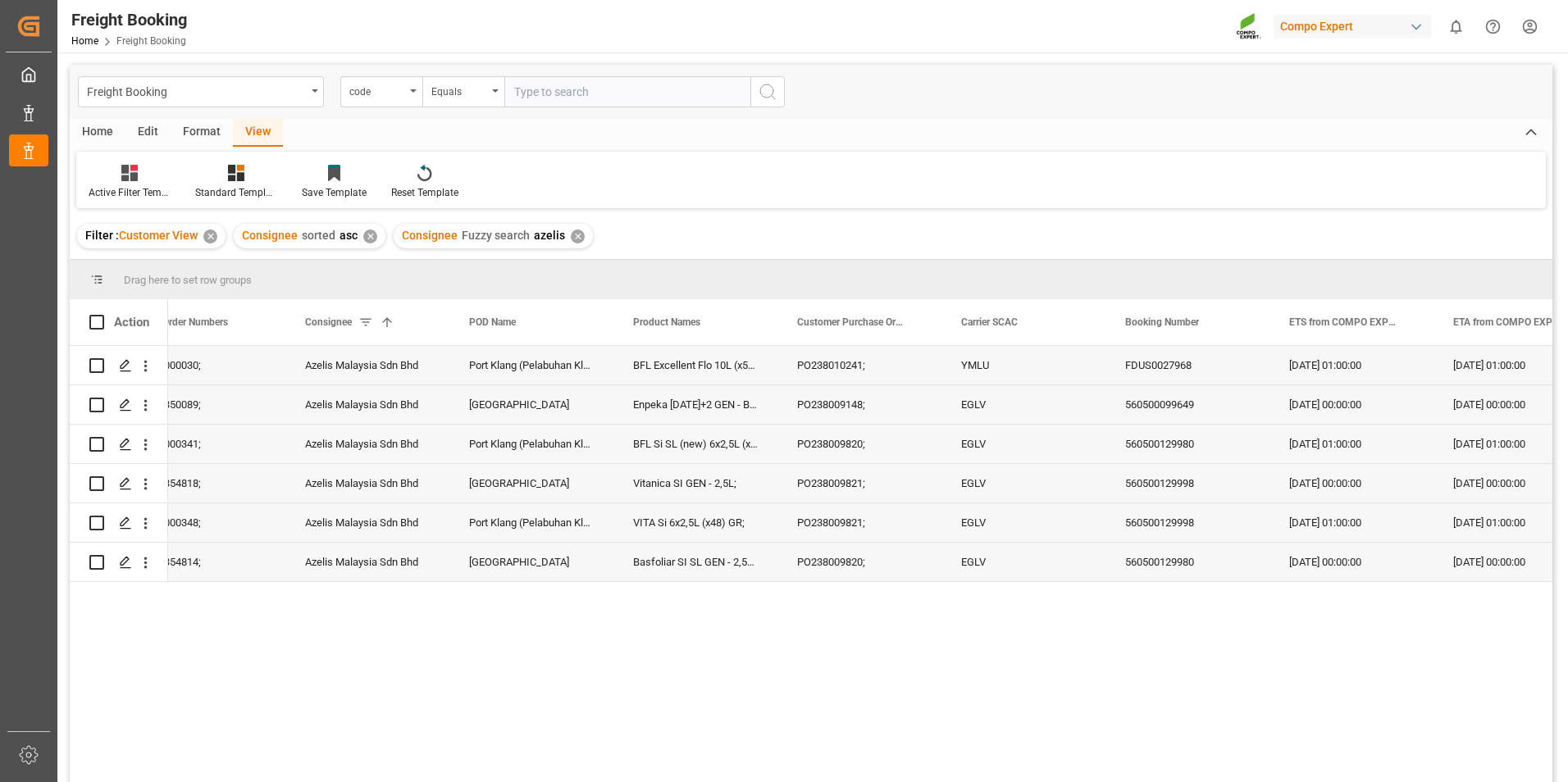 click on "✕" at bounding box center [210, 236] 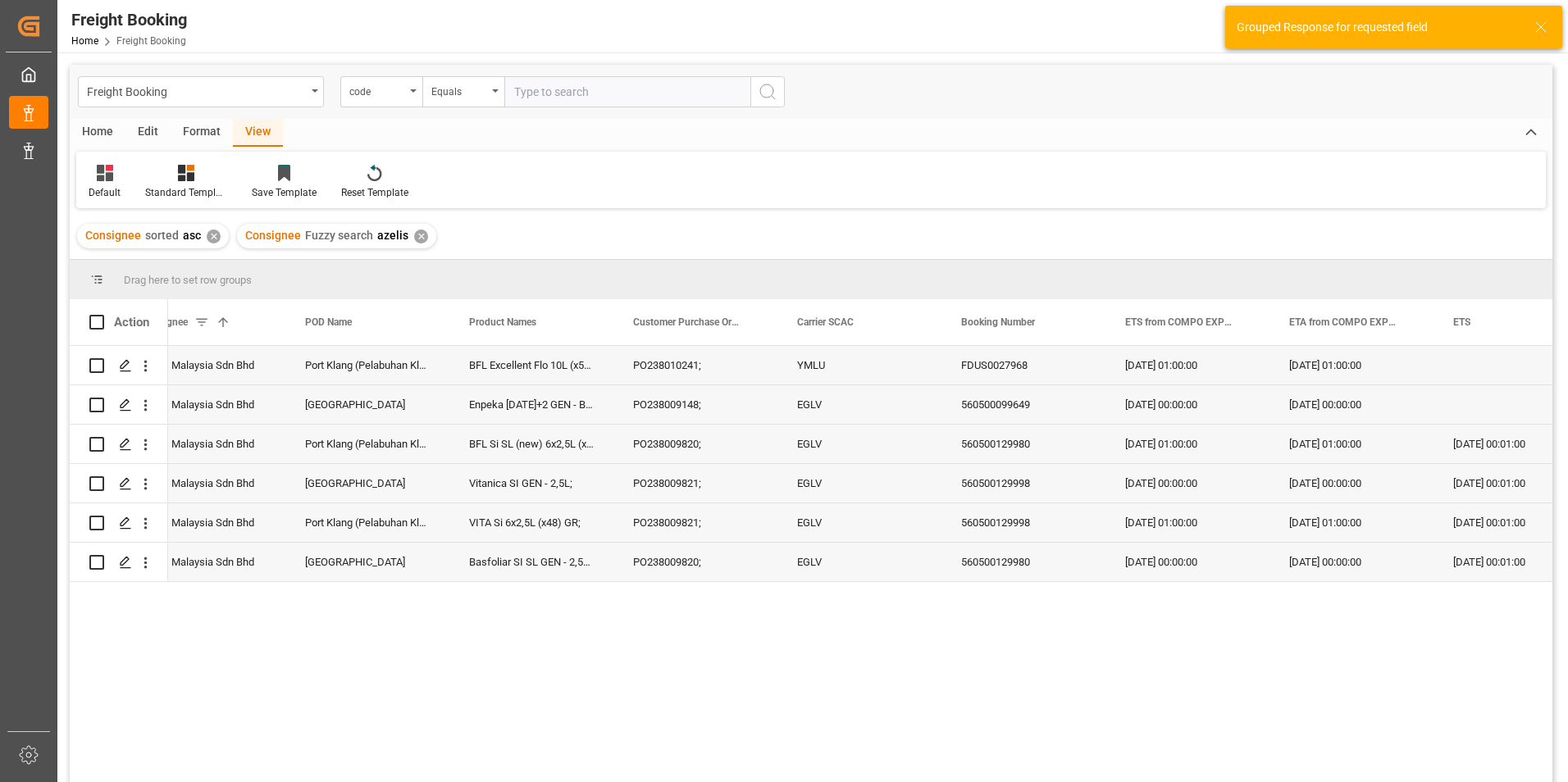 click on "Consignee Fuzzy search azelis ✕" at bounding box center [336, 236] 